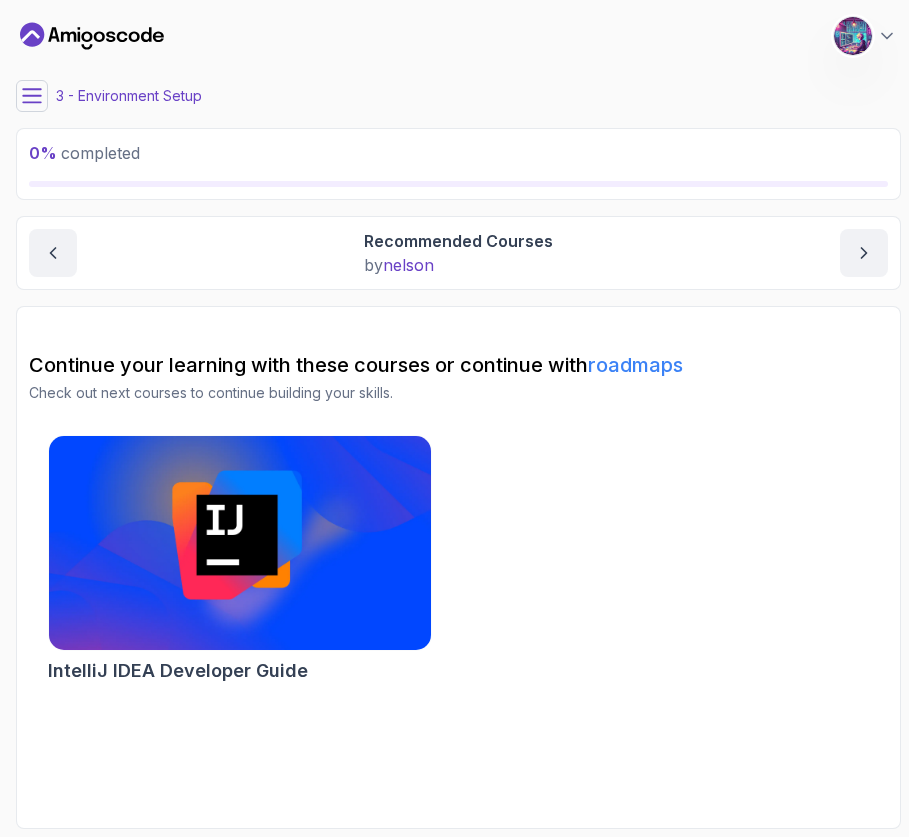 scroll, scrollTop: 0, scrollLeft: 0, axis: both 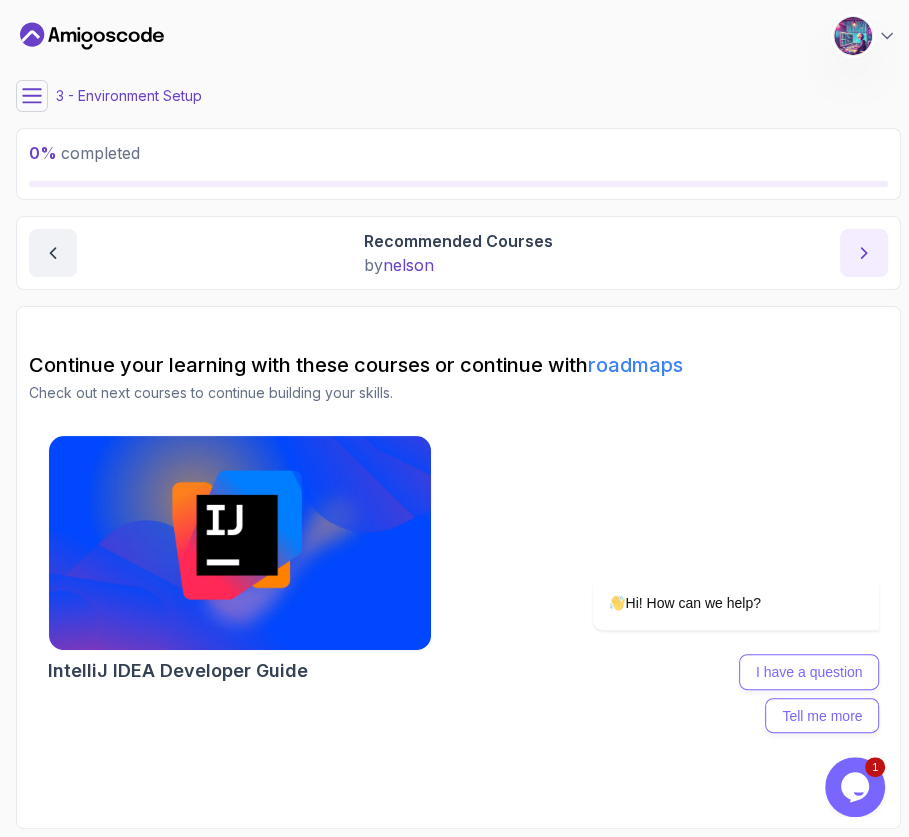 click 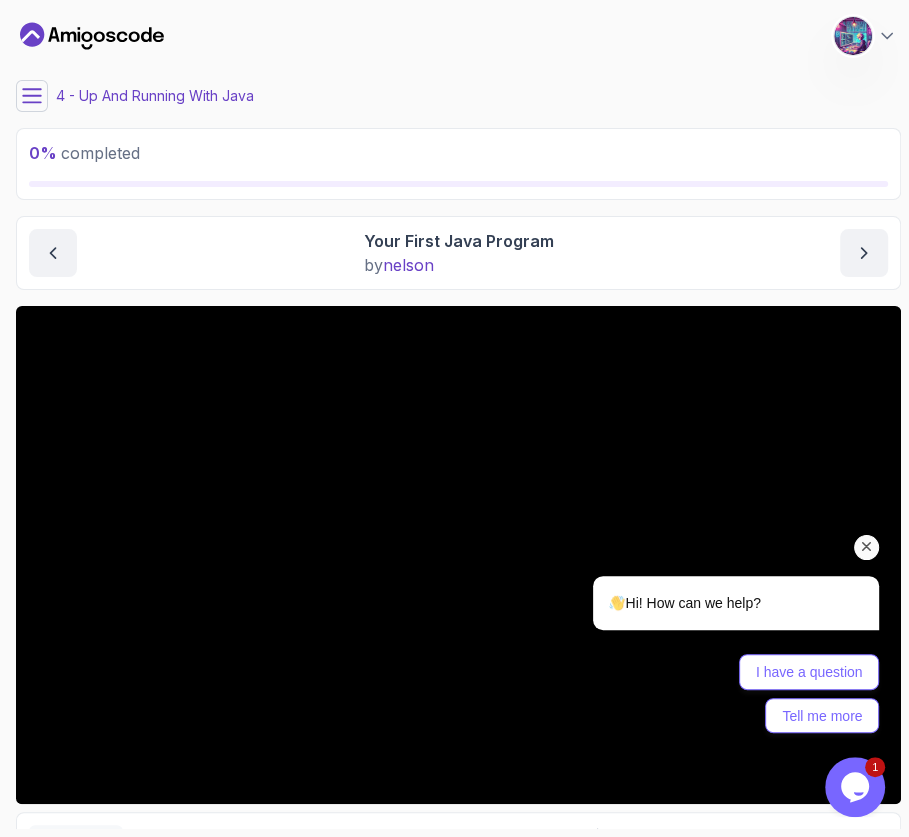click at bounding box center [867, 547] 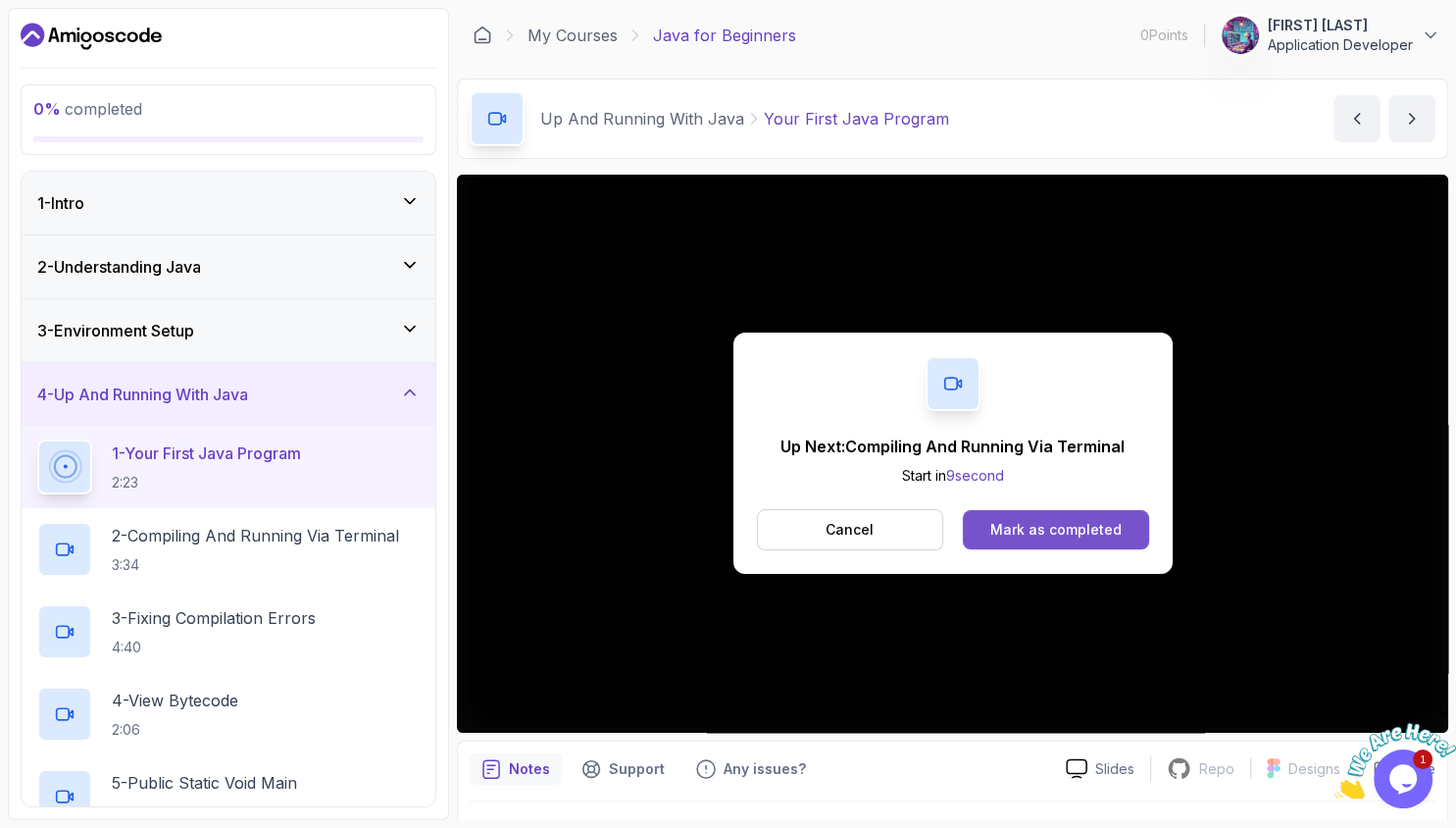 click on "Mark as completed" at bounding box center [1055, 530] 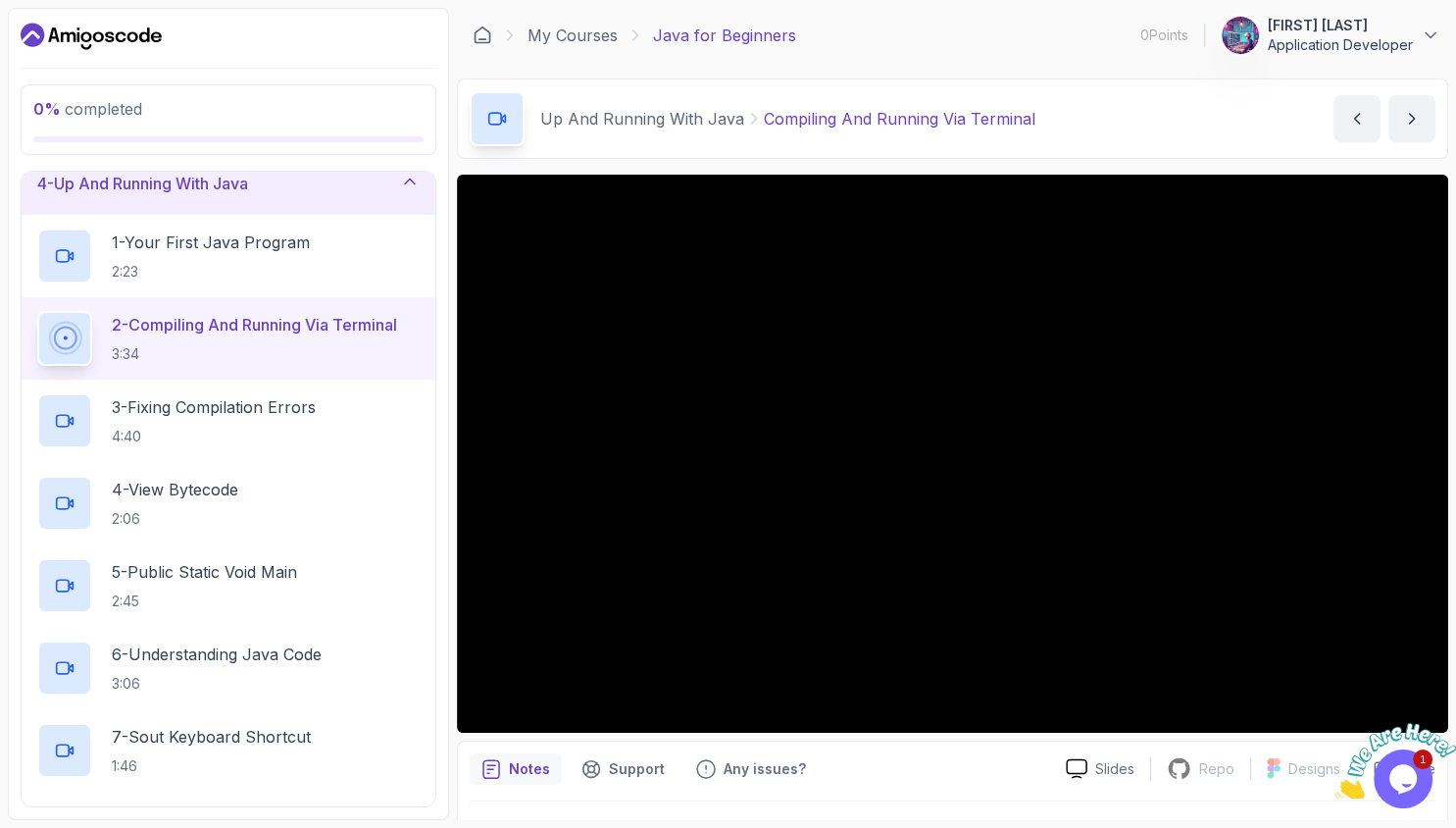 scroll, scrollTop: 226, scrollLeft: 0, axis: vertical 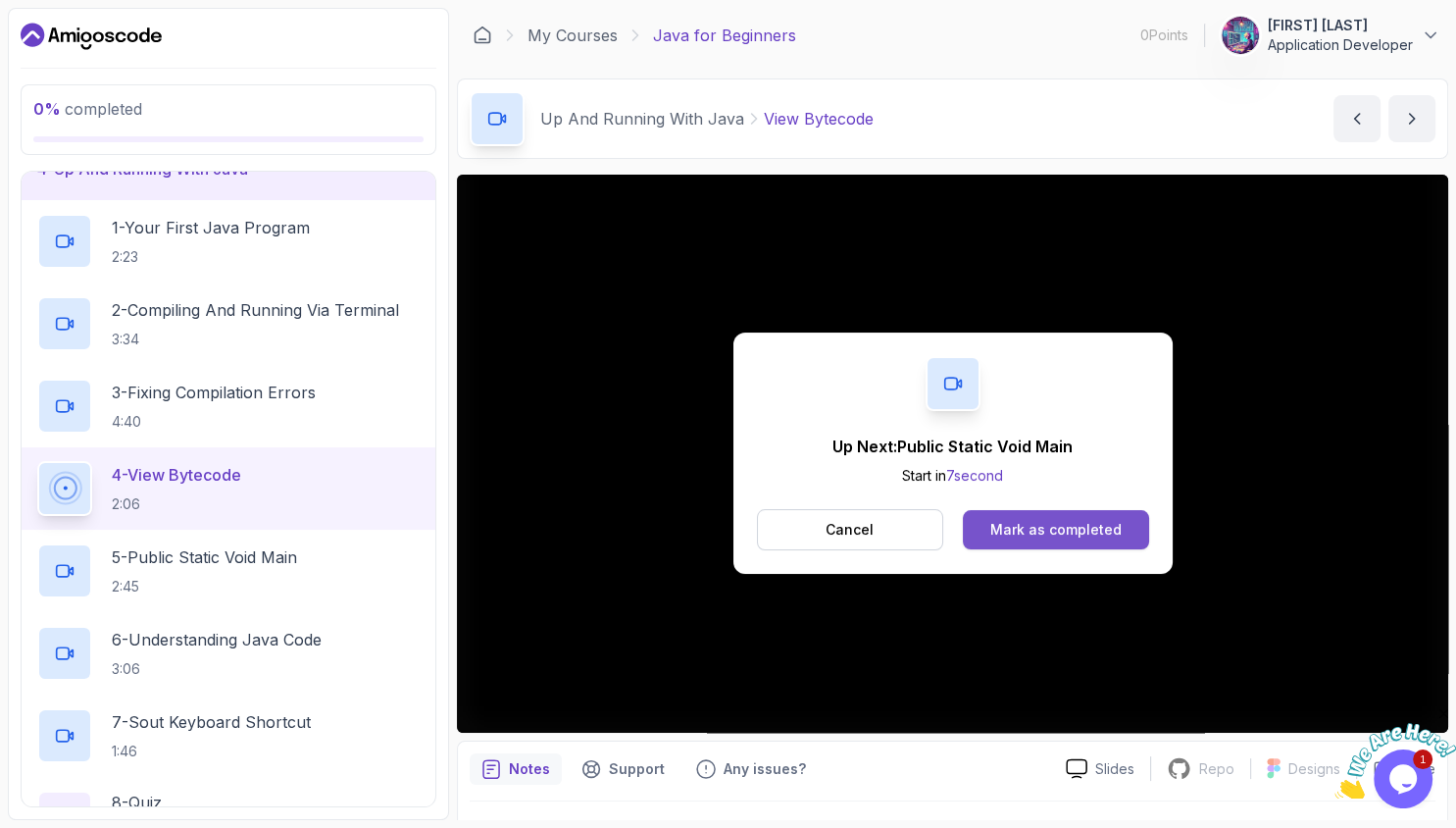 click on "Mark as completed" at bounding box center [1056, 530] 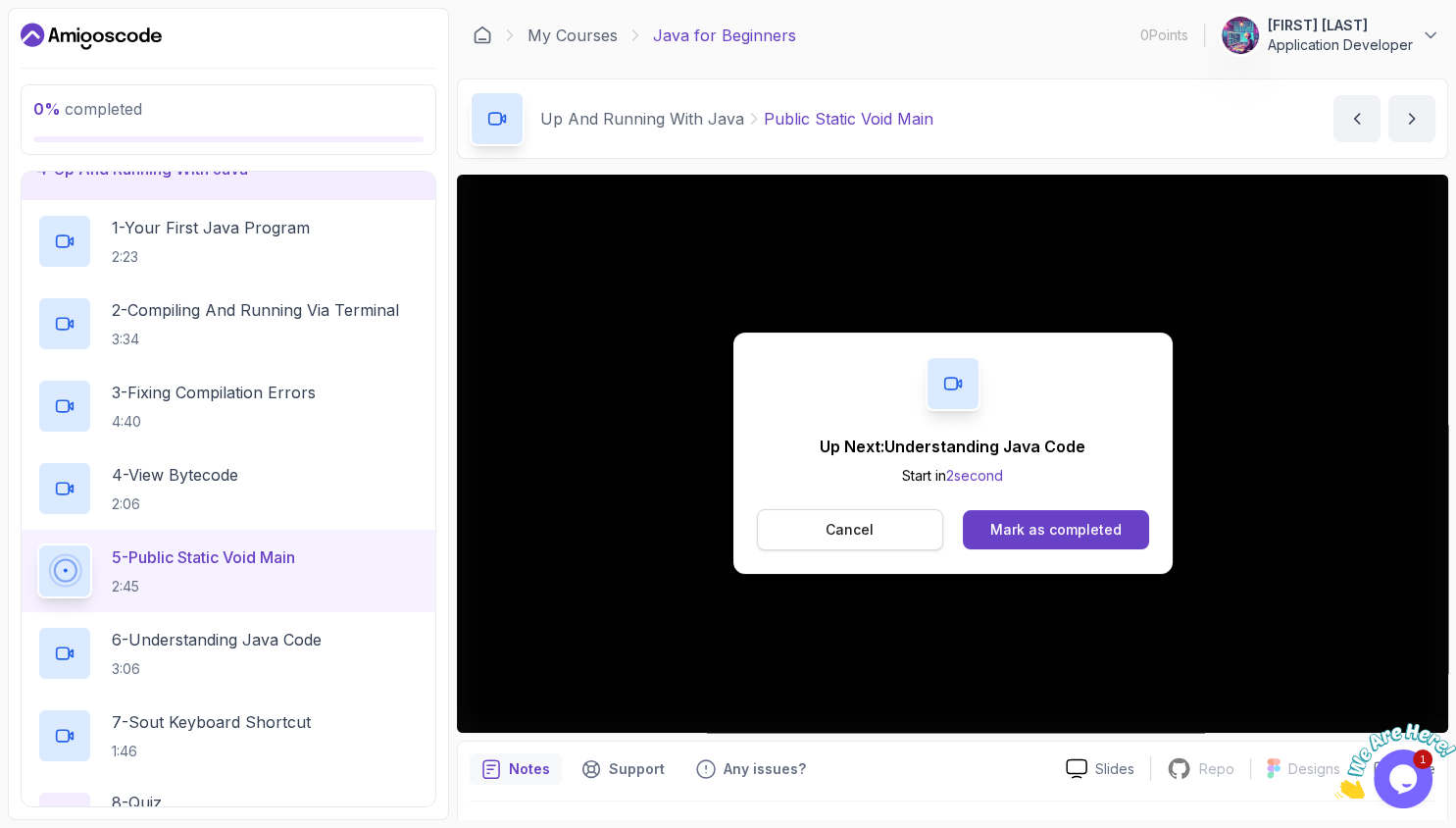 click on "Cancel" at bounding box center (850, 530) 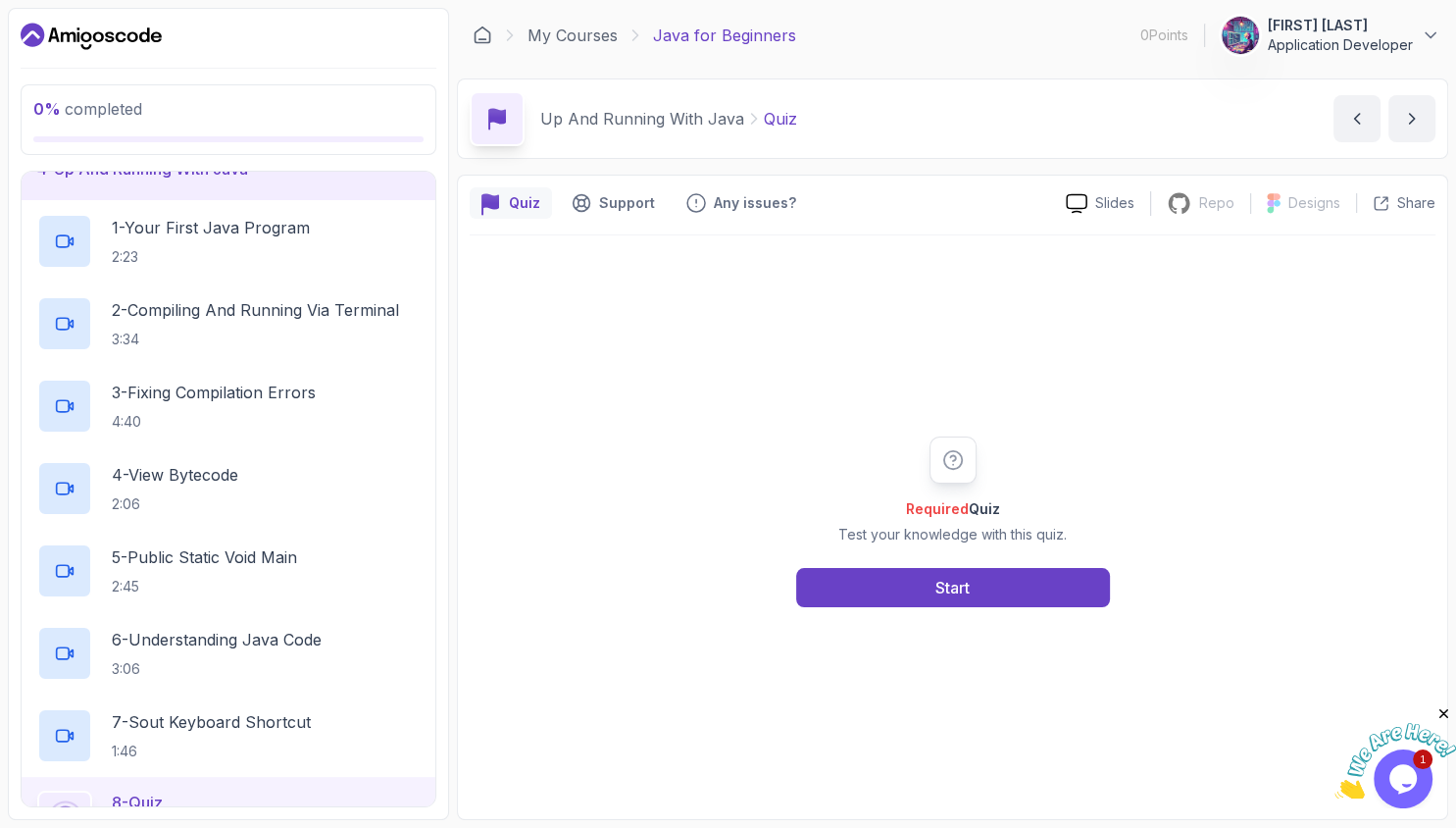 scroll, scrollTop: 226, scrollLeft: 0, axis: vertical 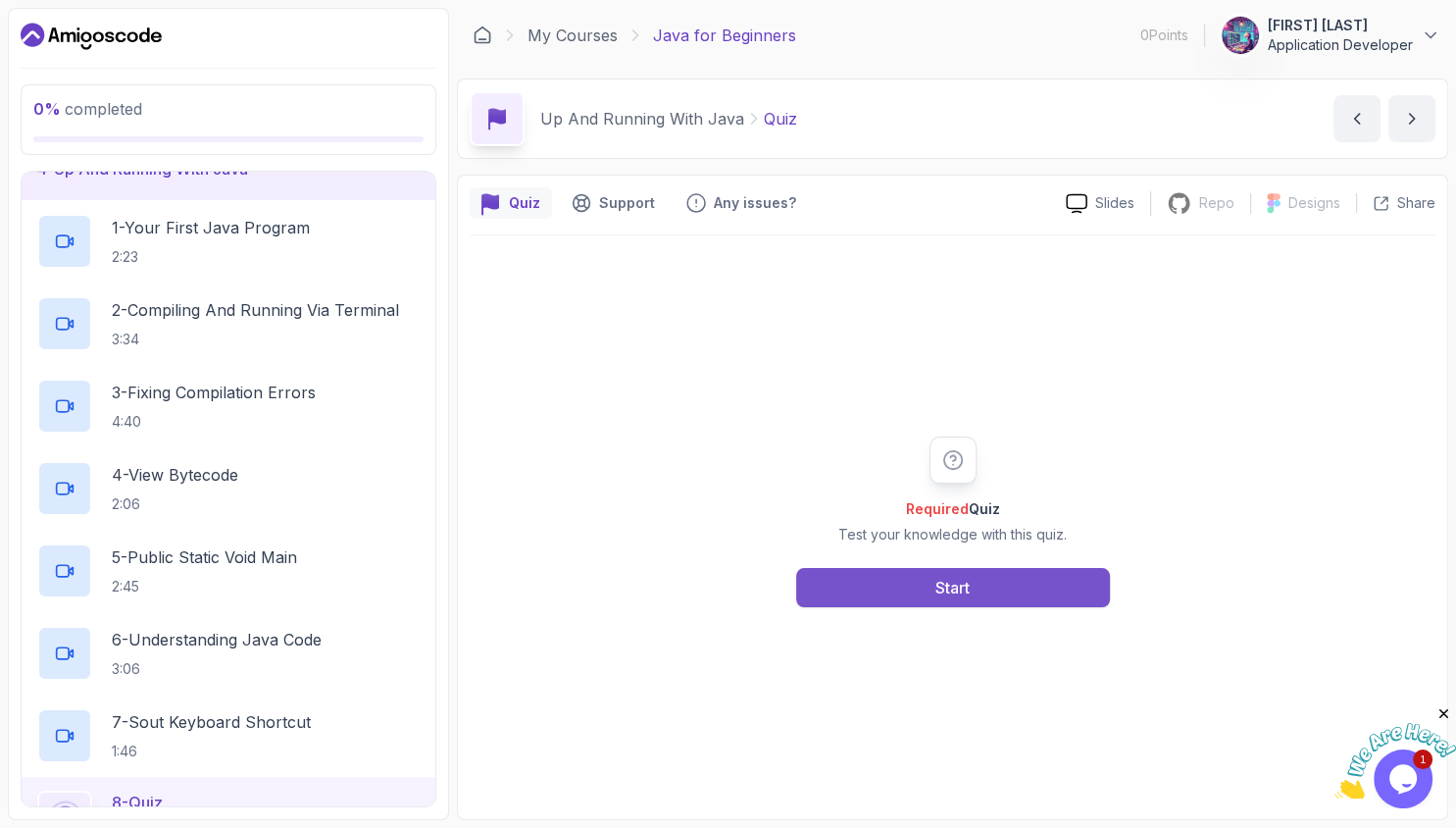 click on "Start" at bounding box center (952, 588) 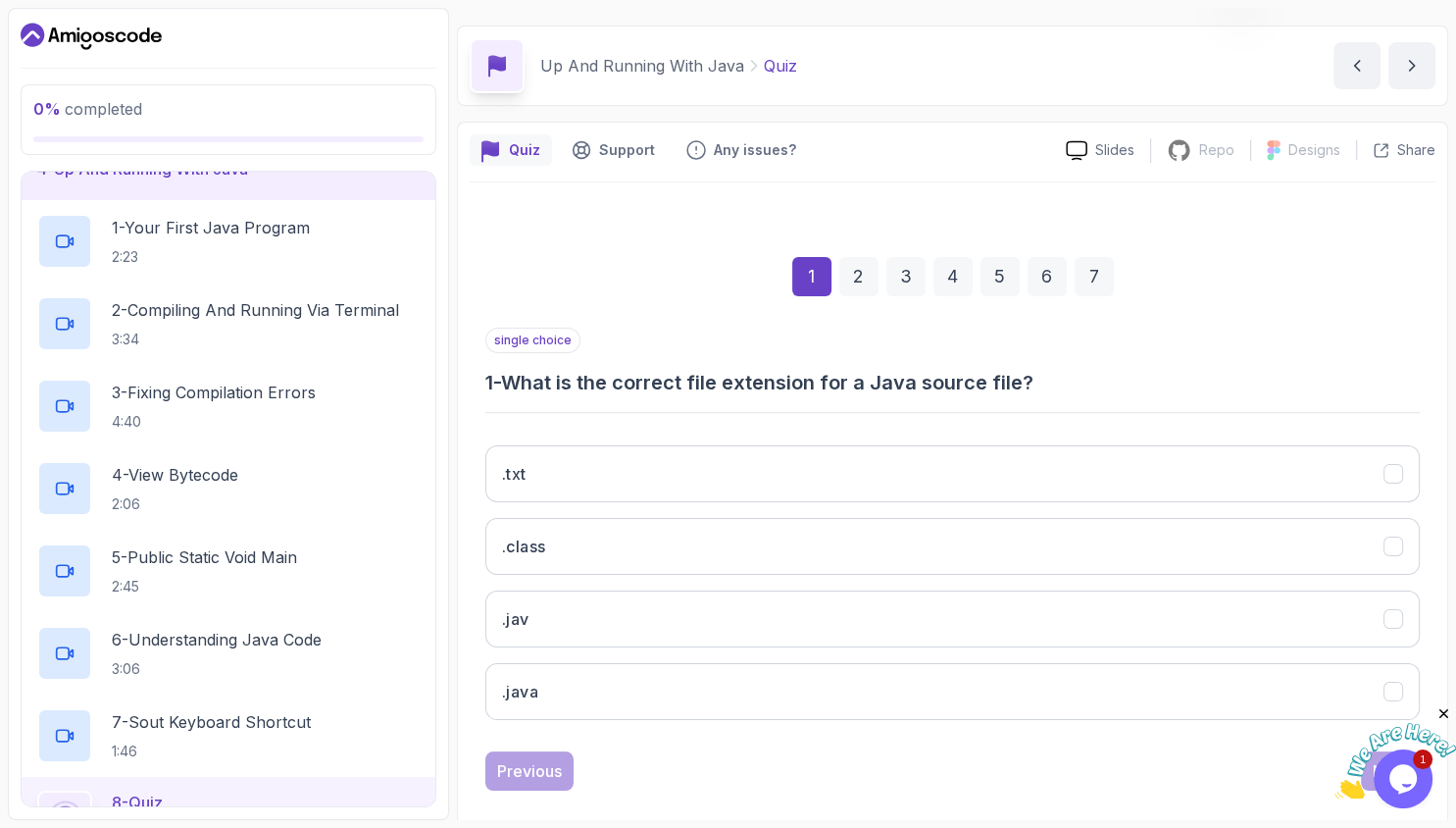 scroll, scrollTop: 77, scrollLeft: 0, axis: vertical 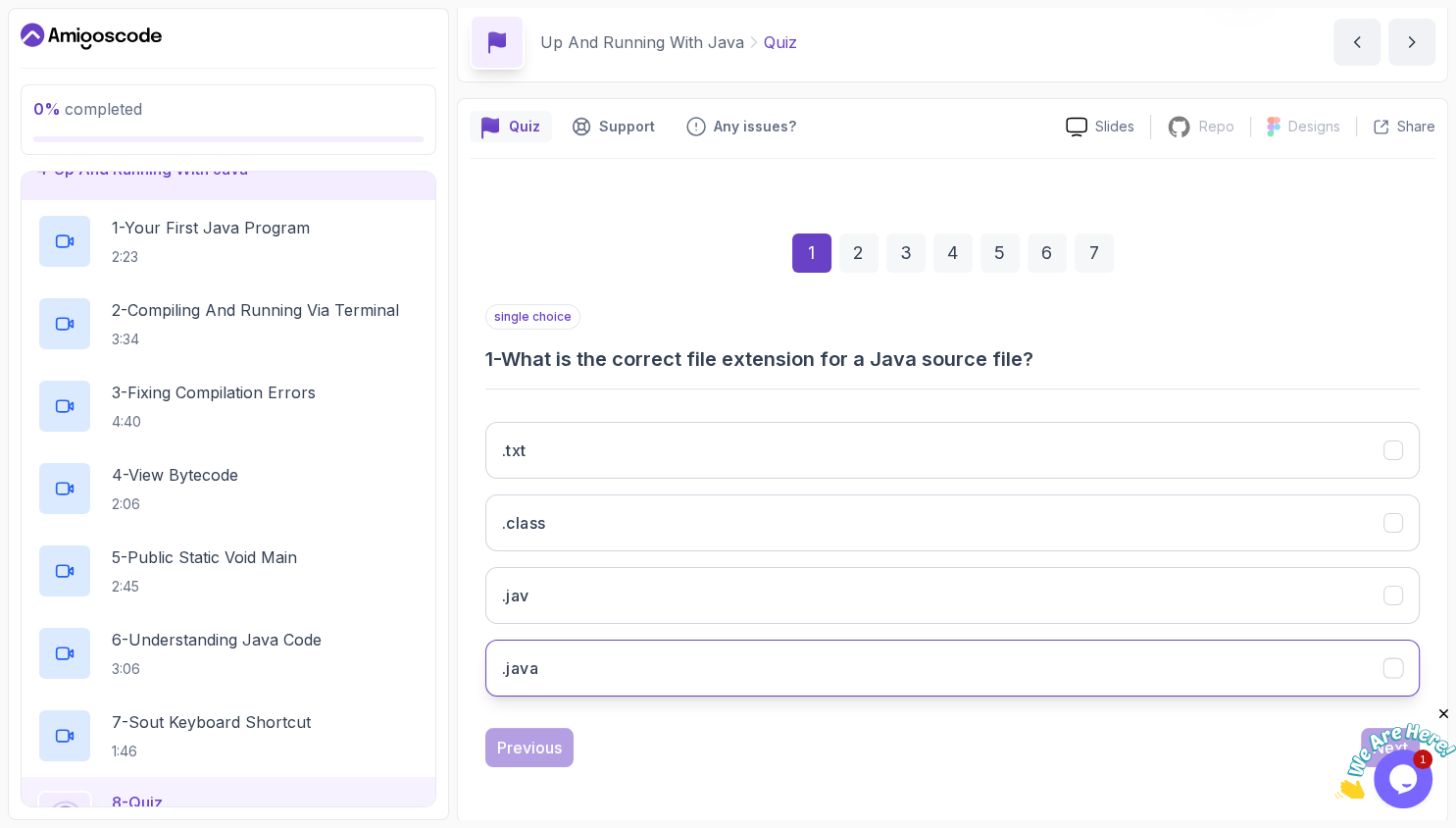 click on ".java" at bounding box center (952, 668) 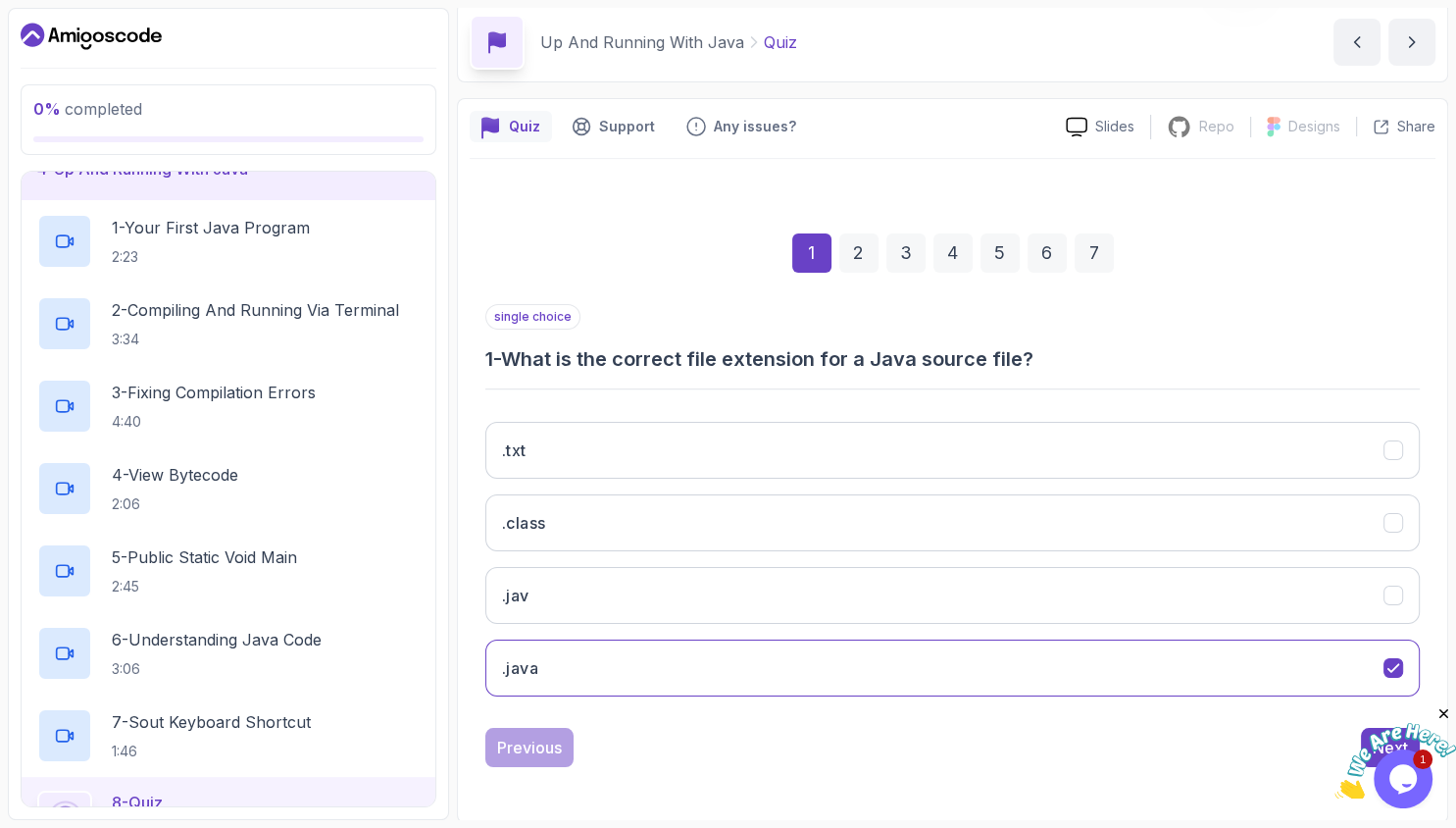click at bounding box center [1443, 714] 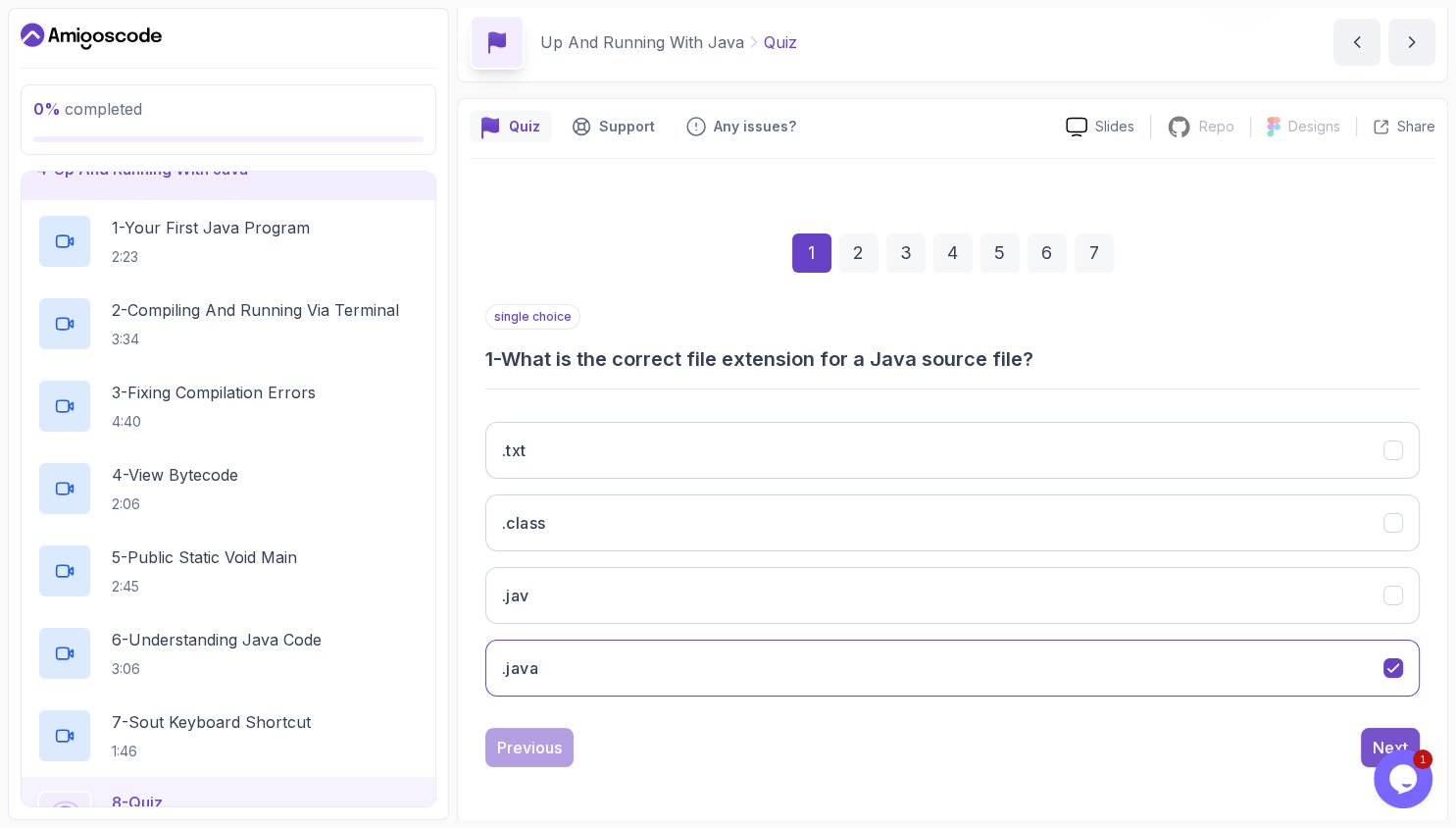 click on "Next" at bounding box center (1390, 748) 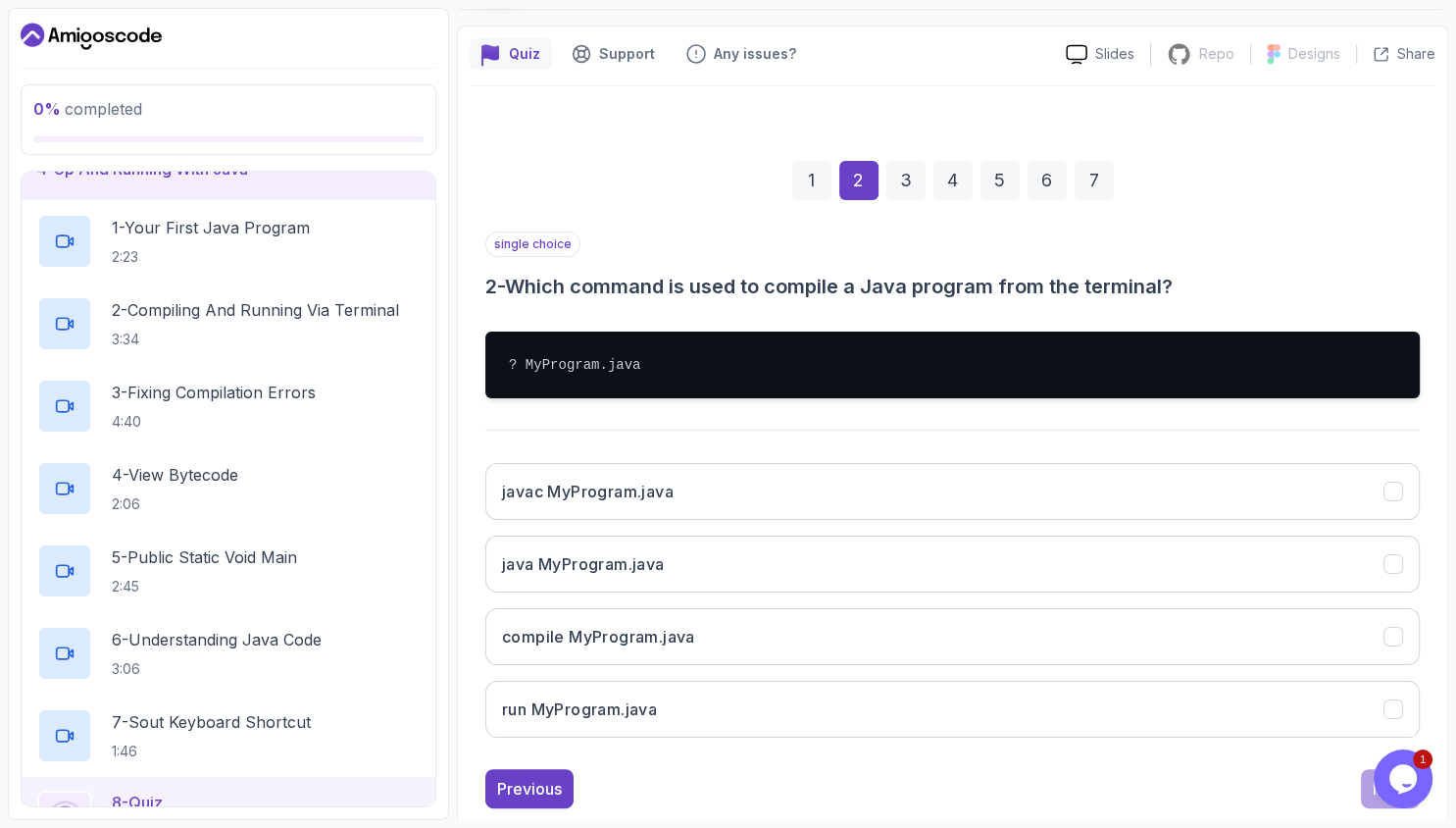 scroll, scrollTop: 189, scrollLeft: 0, axis: vertical 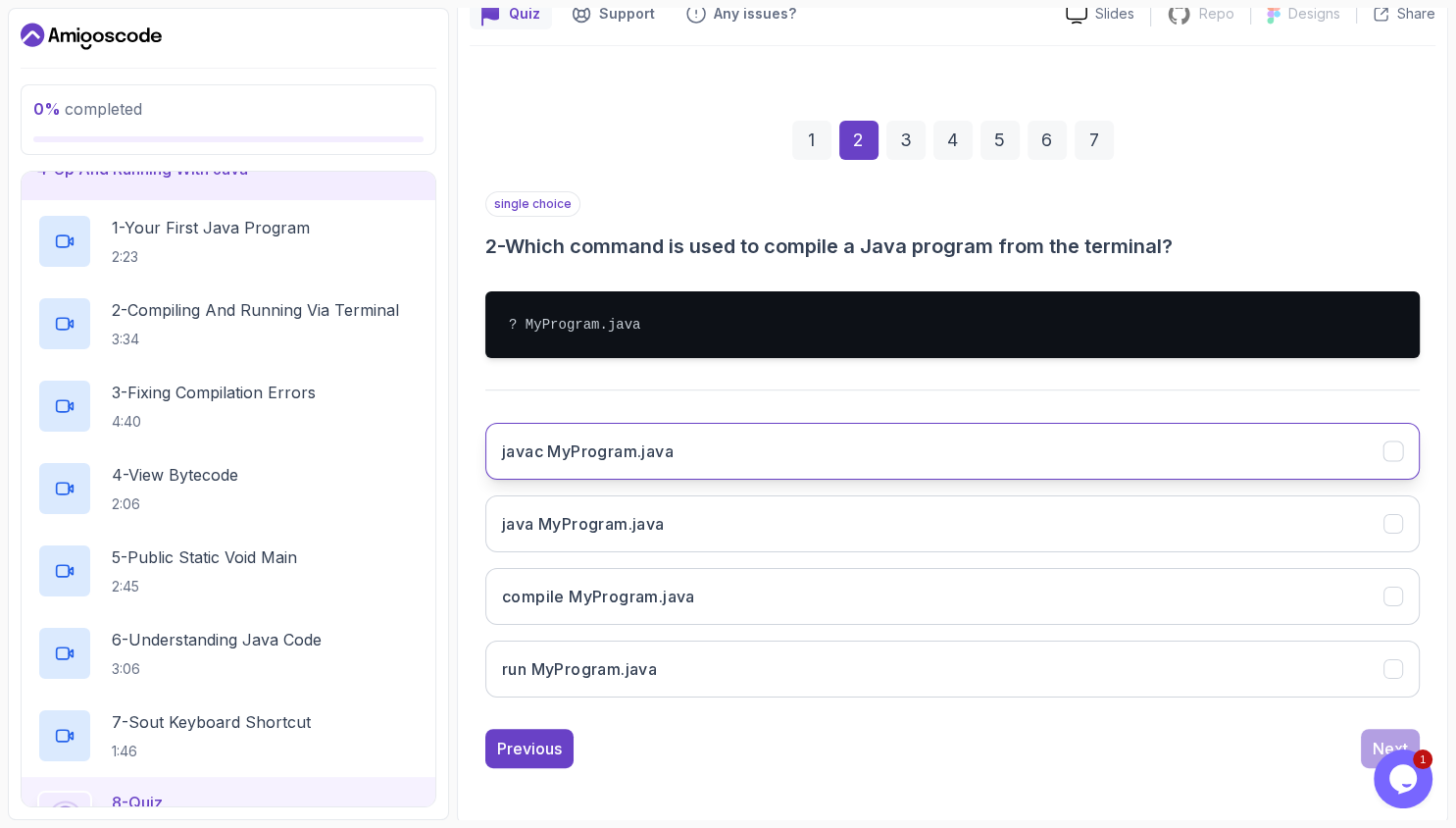 click on "javac MyProgram.java" at bounding box center (952, 451) 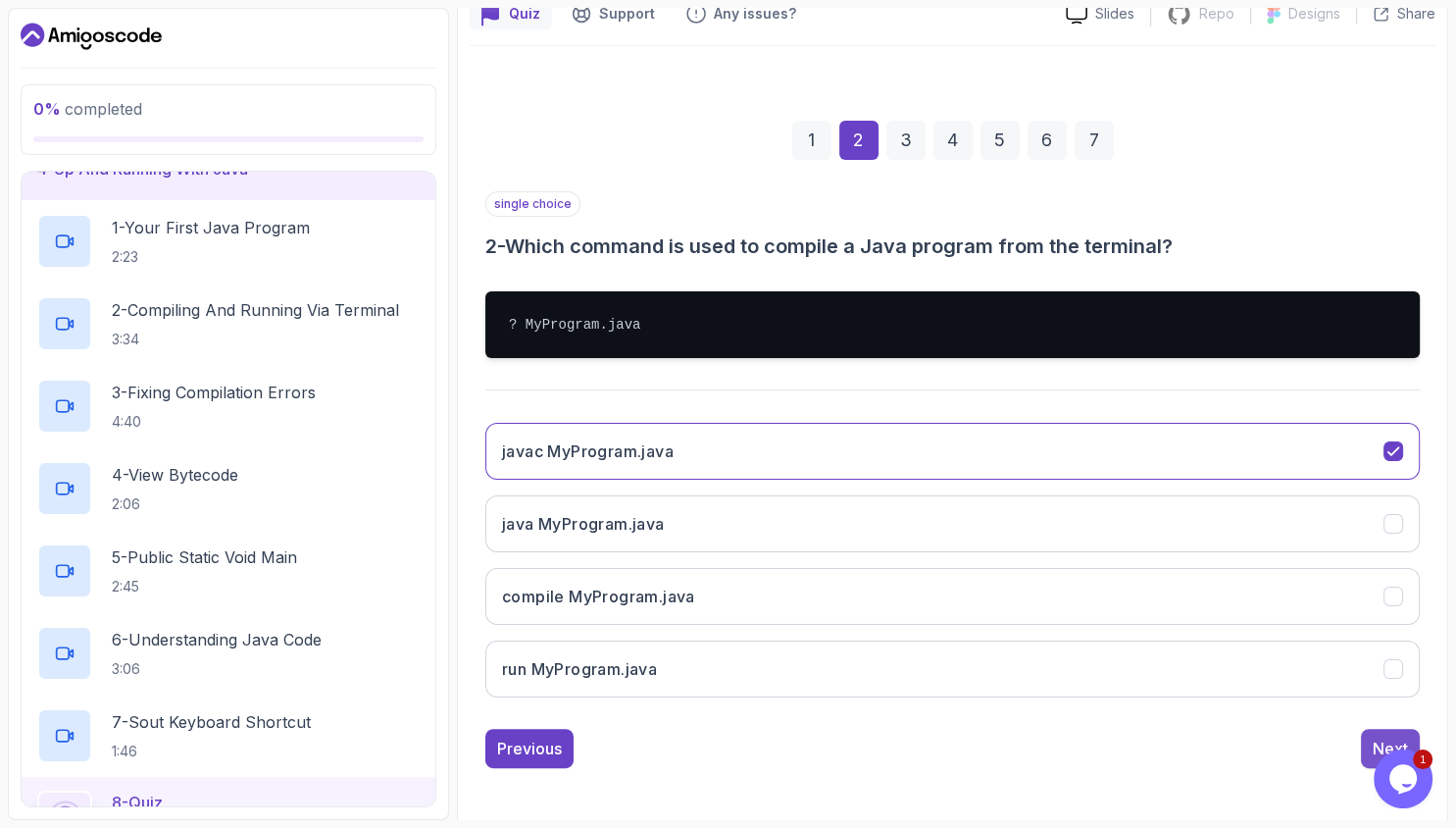 click on "Next" at bounding box center (1390, 749) 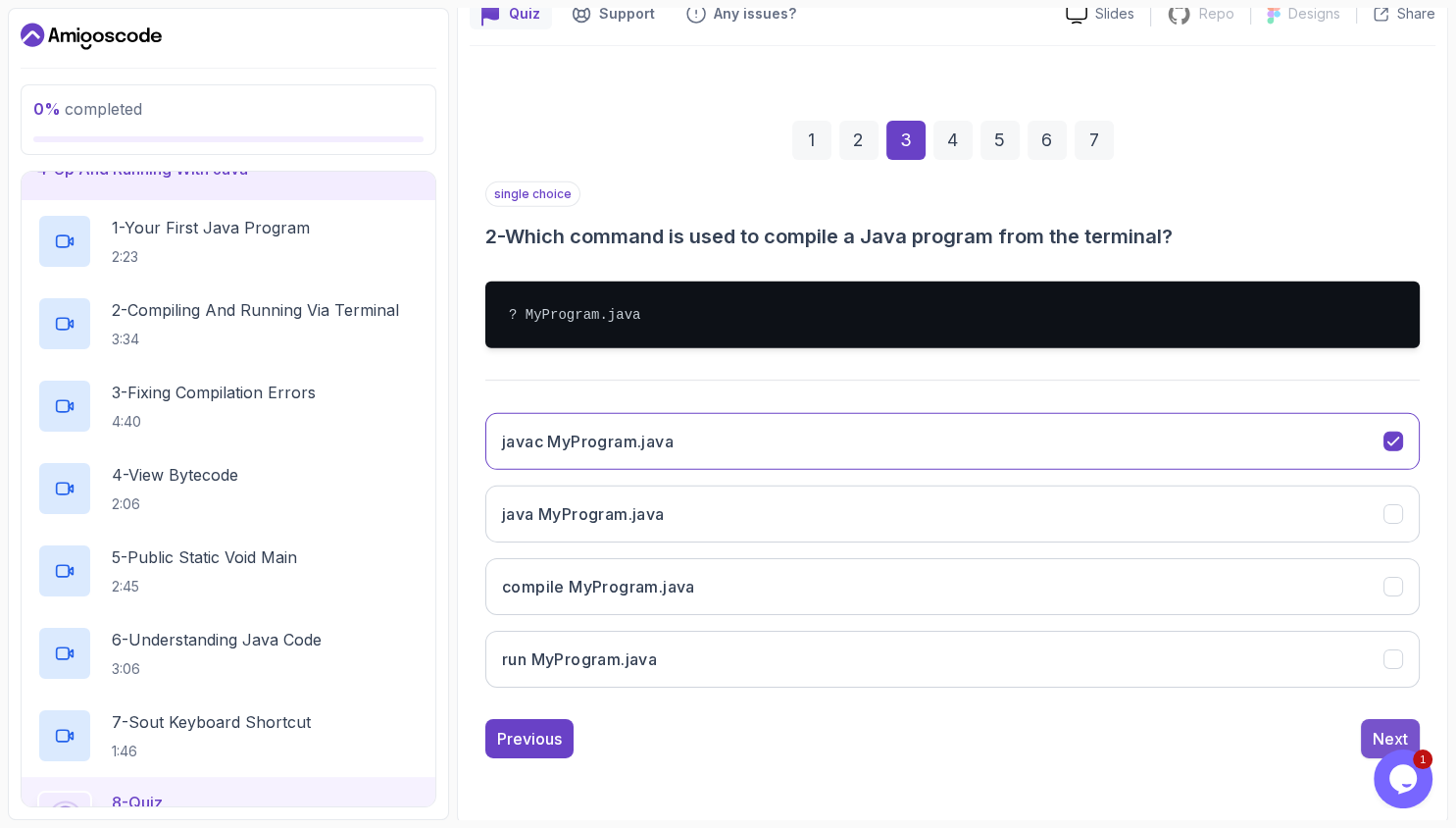 scroll, scrollTop: 77, scrollLeft: 0, axis: vertical 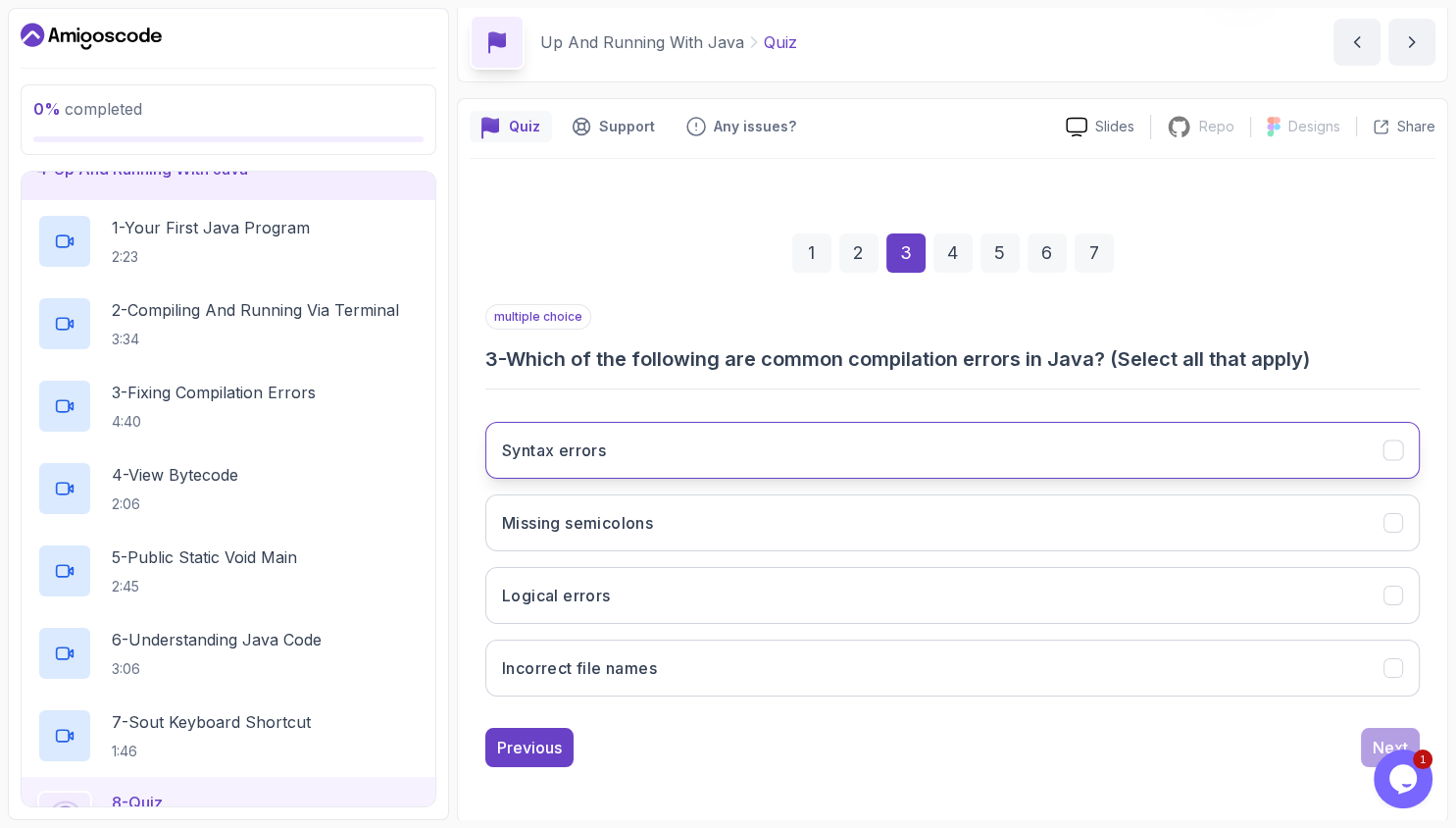 click on "Syntax errors" at bounding box center [554, 450] 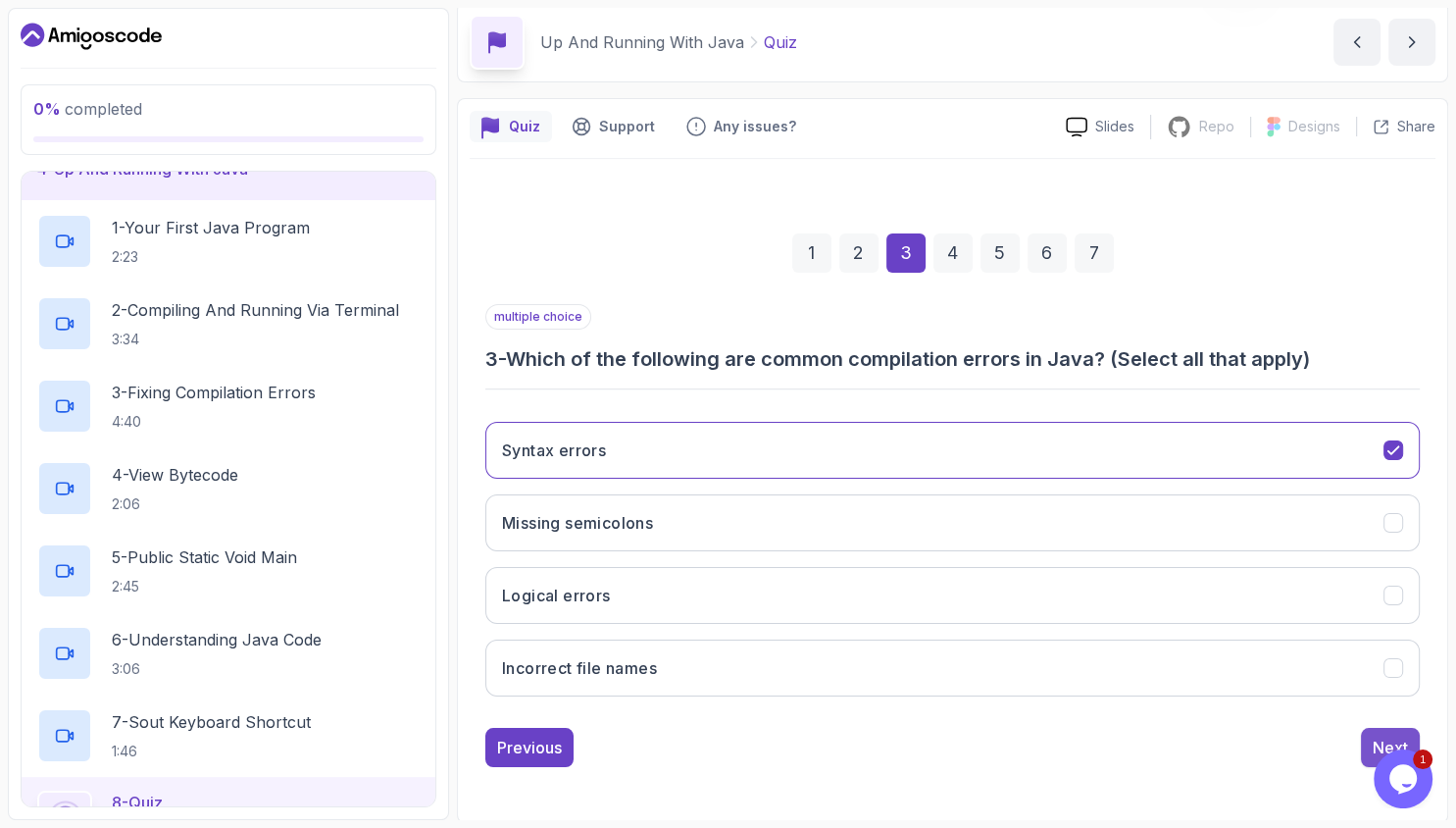 click on "Next" at bounding box center (1390, 748) 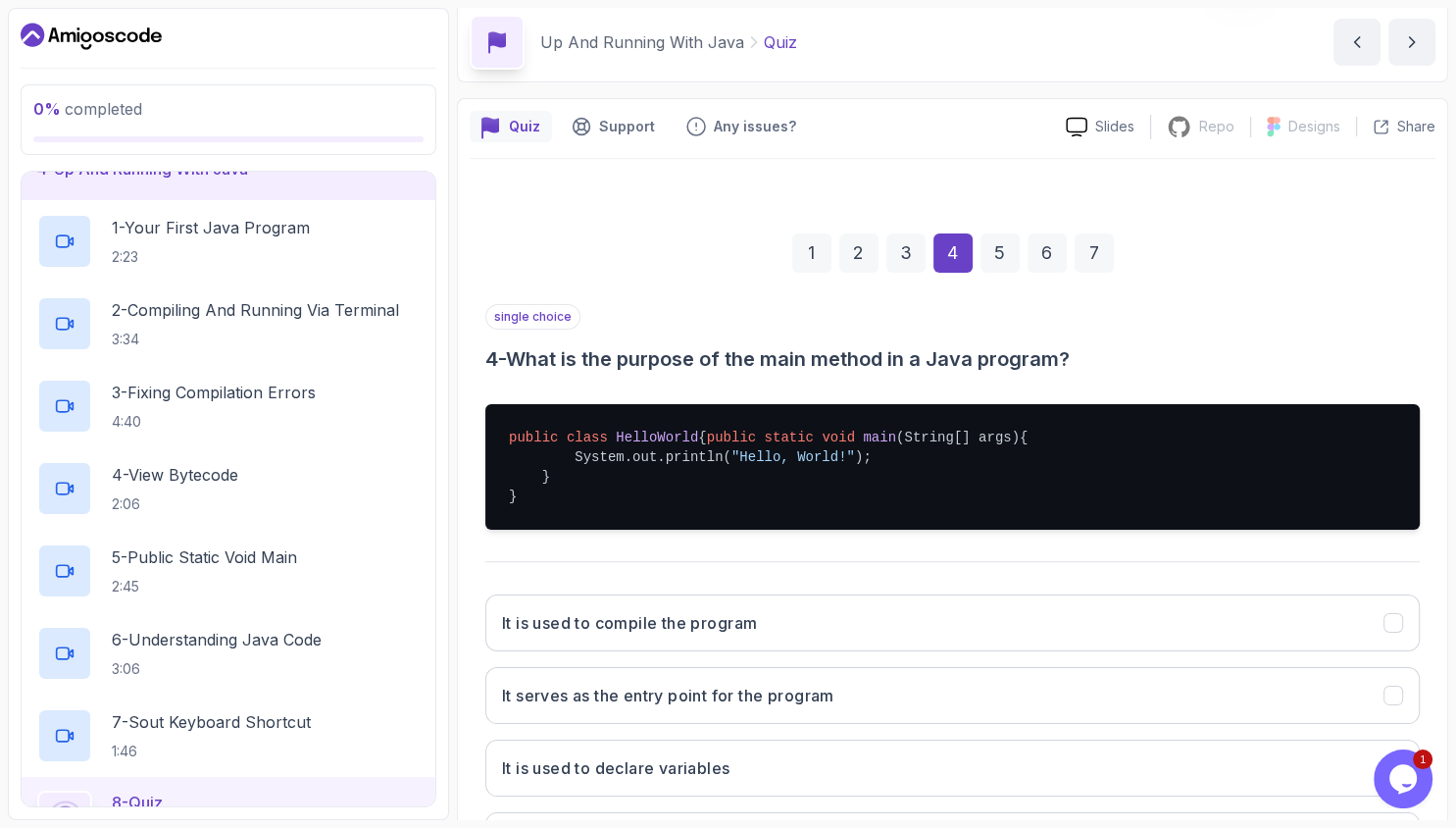 scroll, scrollTop: 269, scrollLeft: 0, axis: vertical 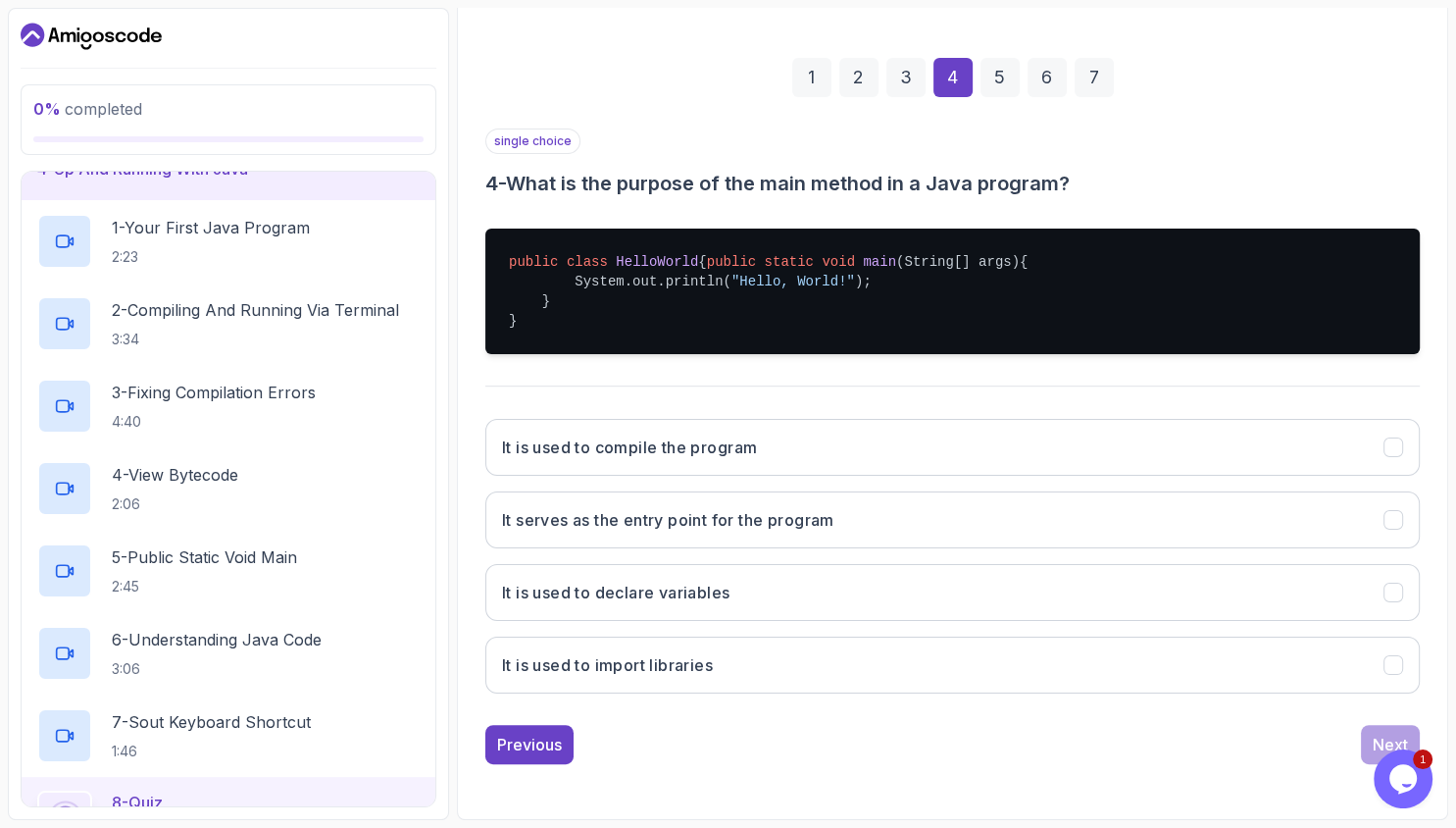 click on "It serves as the entry point for the program" at bounding box center (952, 520) 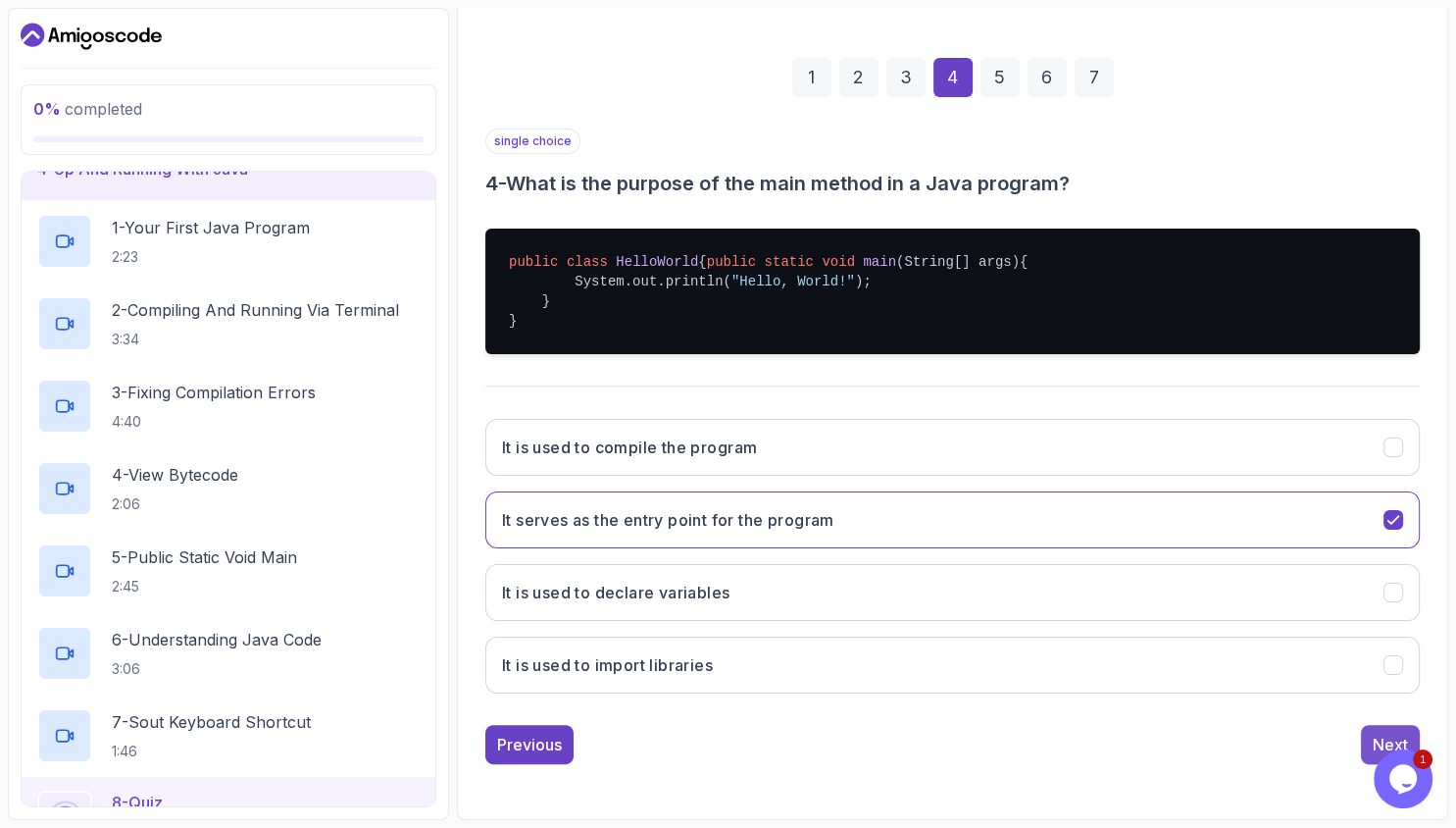 click on "Next" at bounding box center [1390, 745] 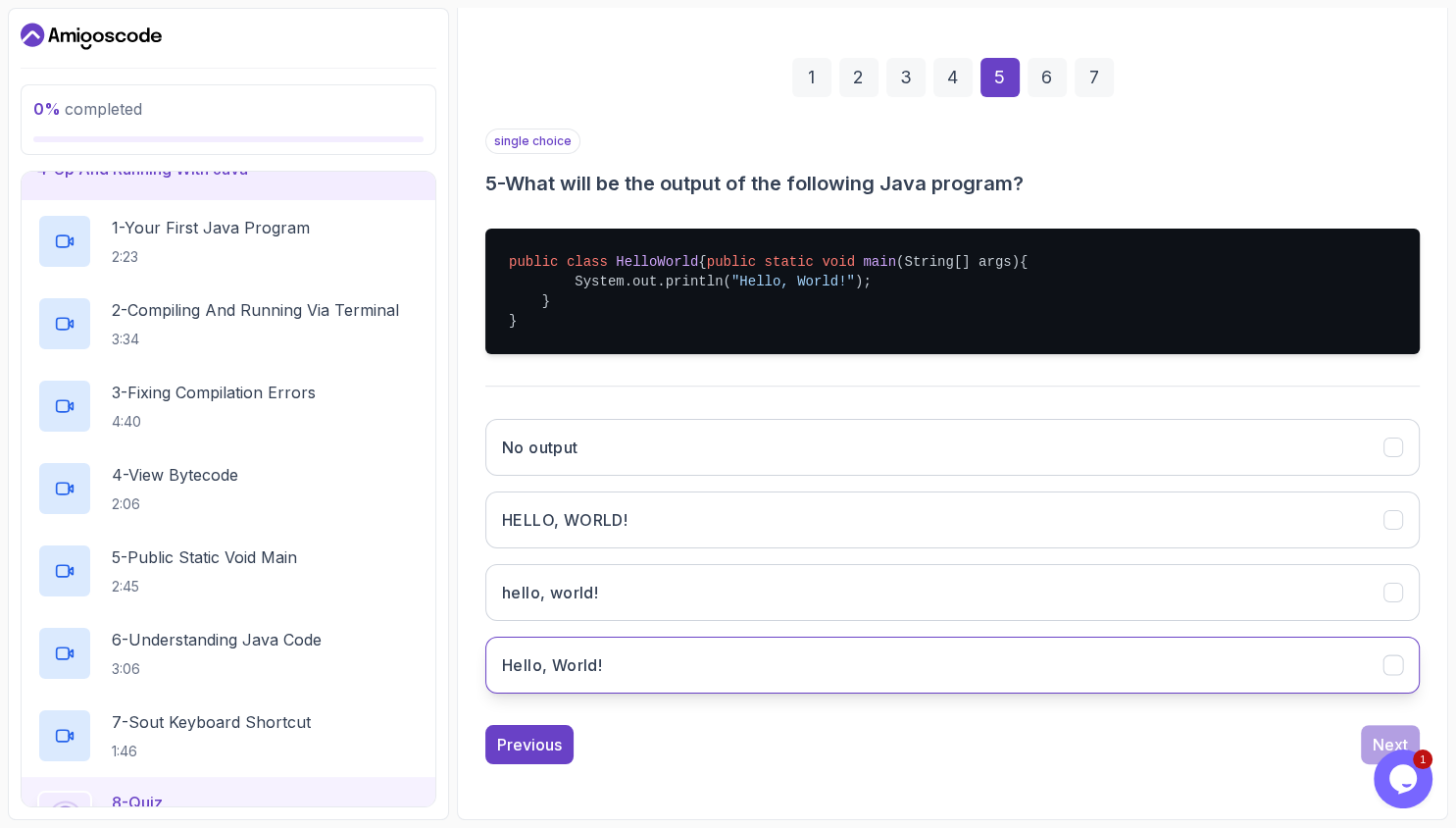 click on "Hello, World!" at bounding box center [952, 665] 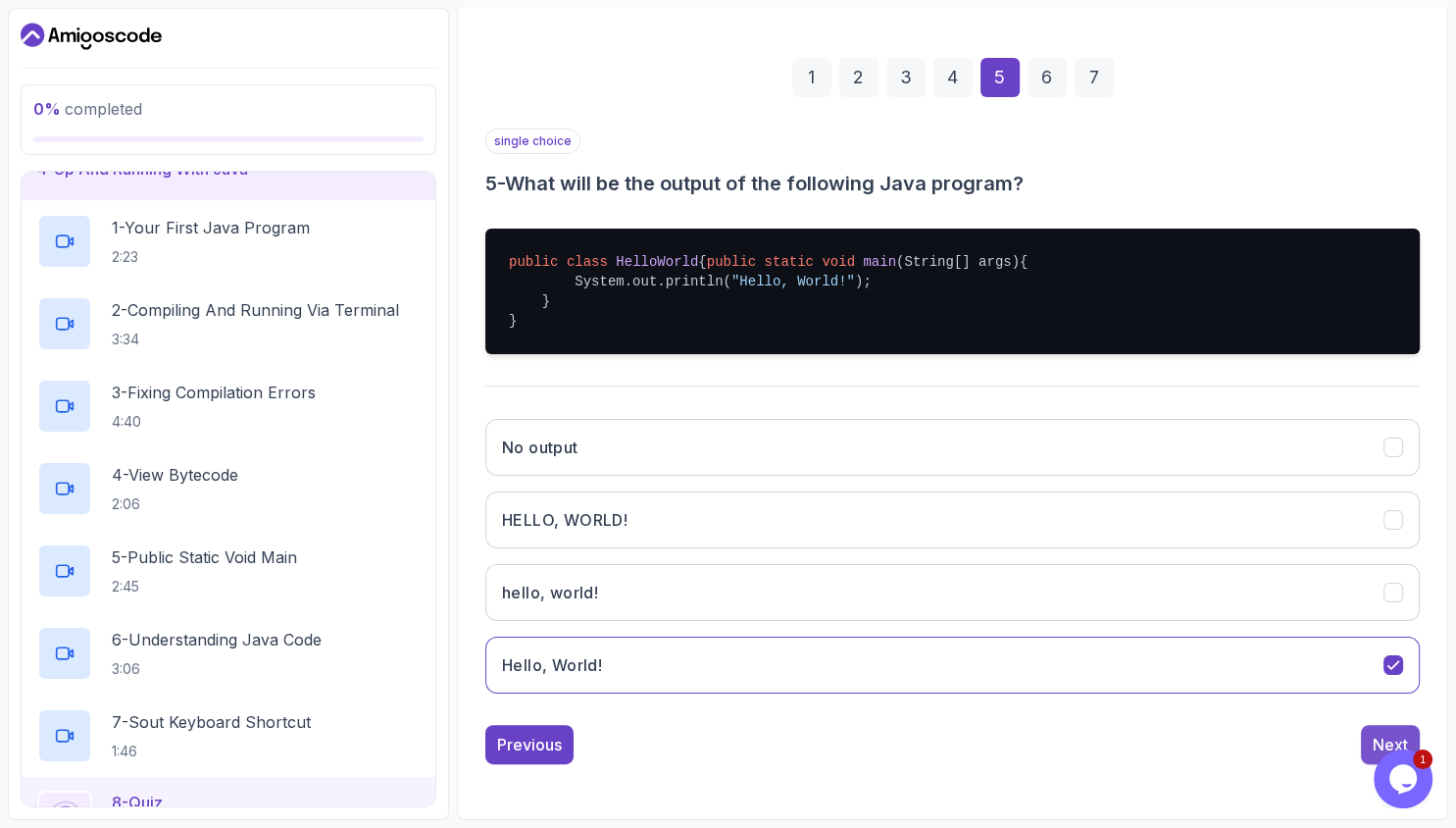 click on "Next" at bounding box center [1390, 745] 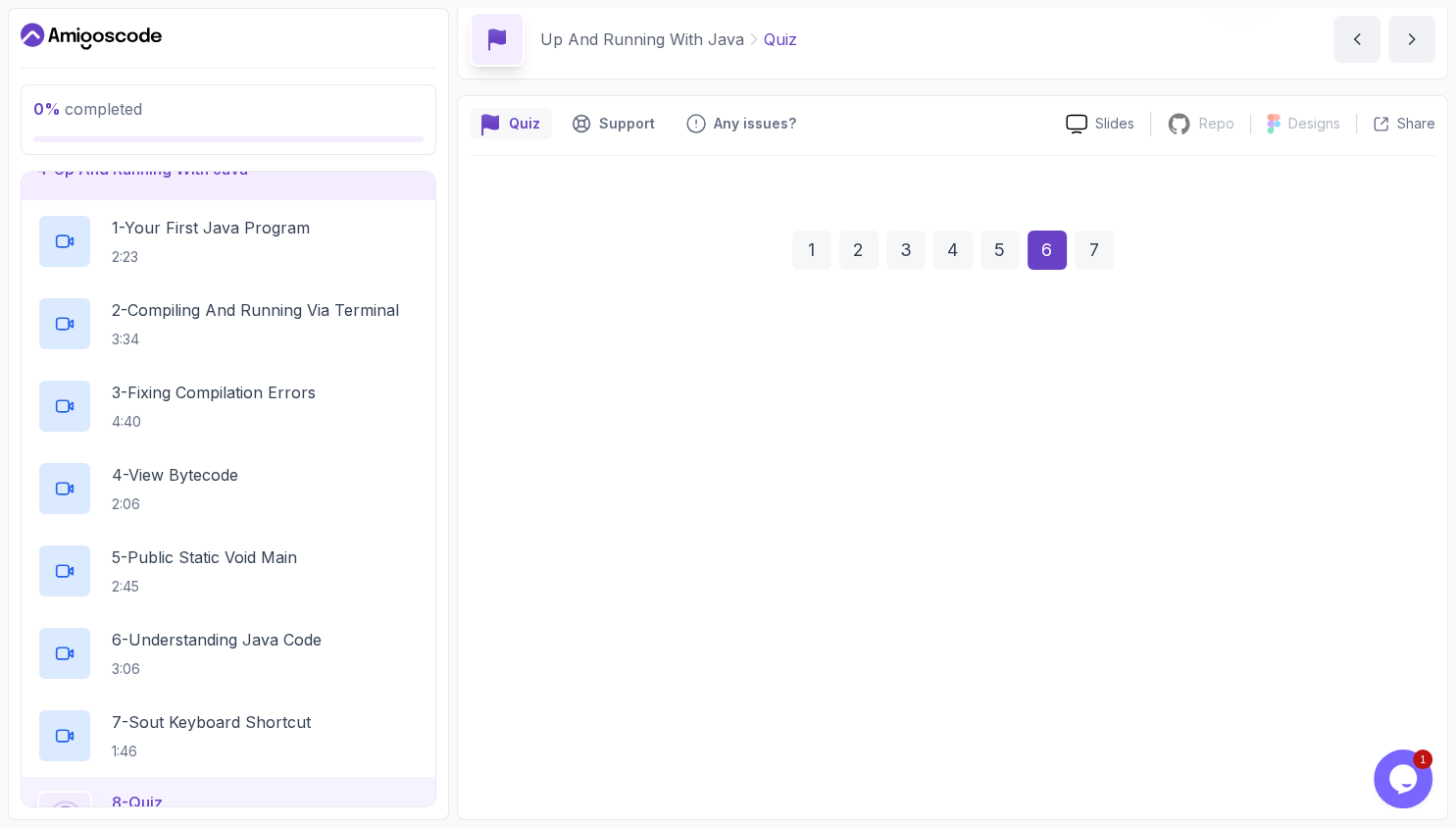 scroll, scrollTop: 77, scrollLeft: 0, axis: vertical 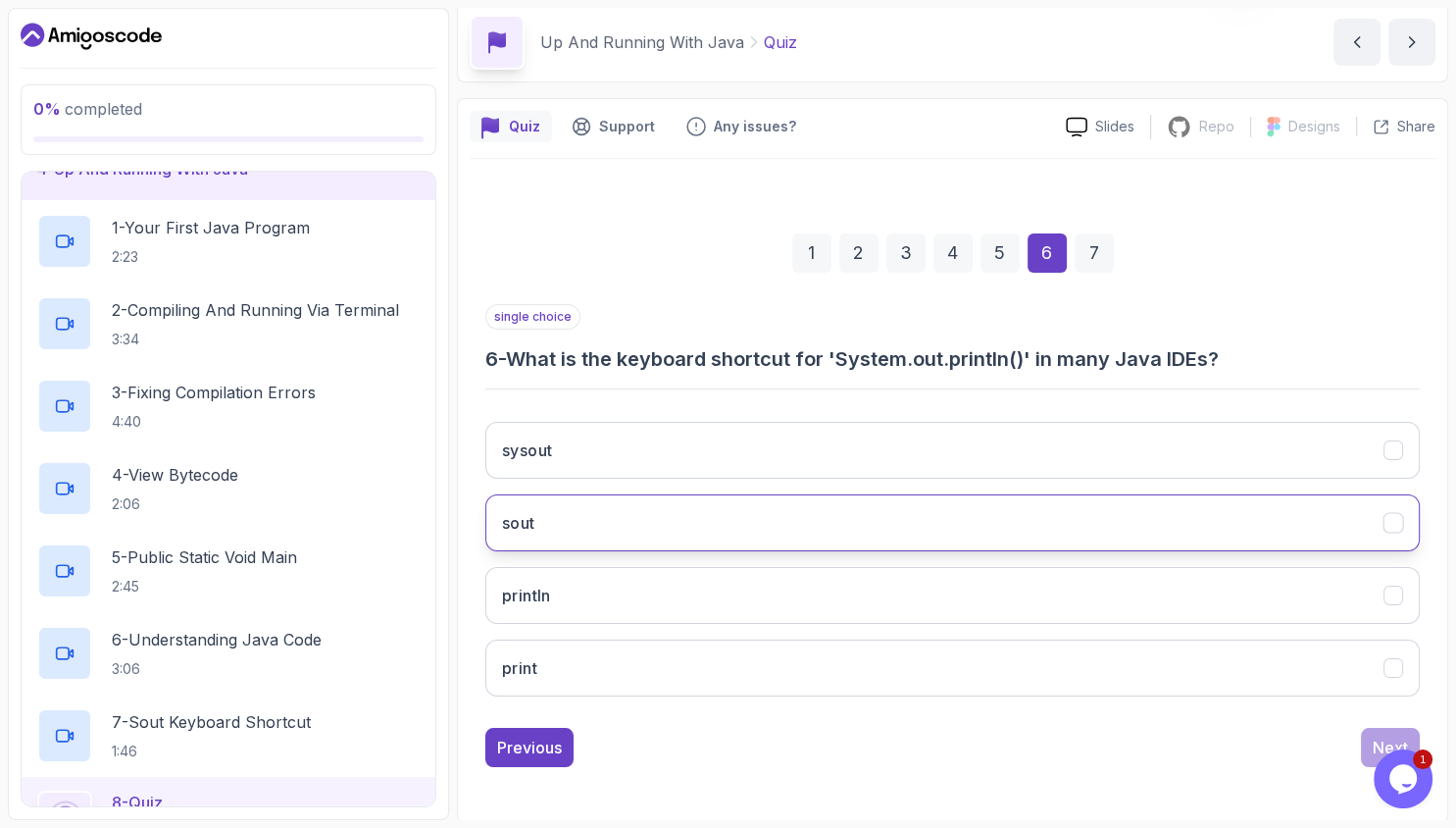 click on "sout" at bounding box center [952, 523] 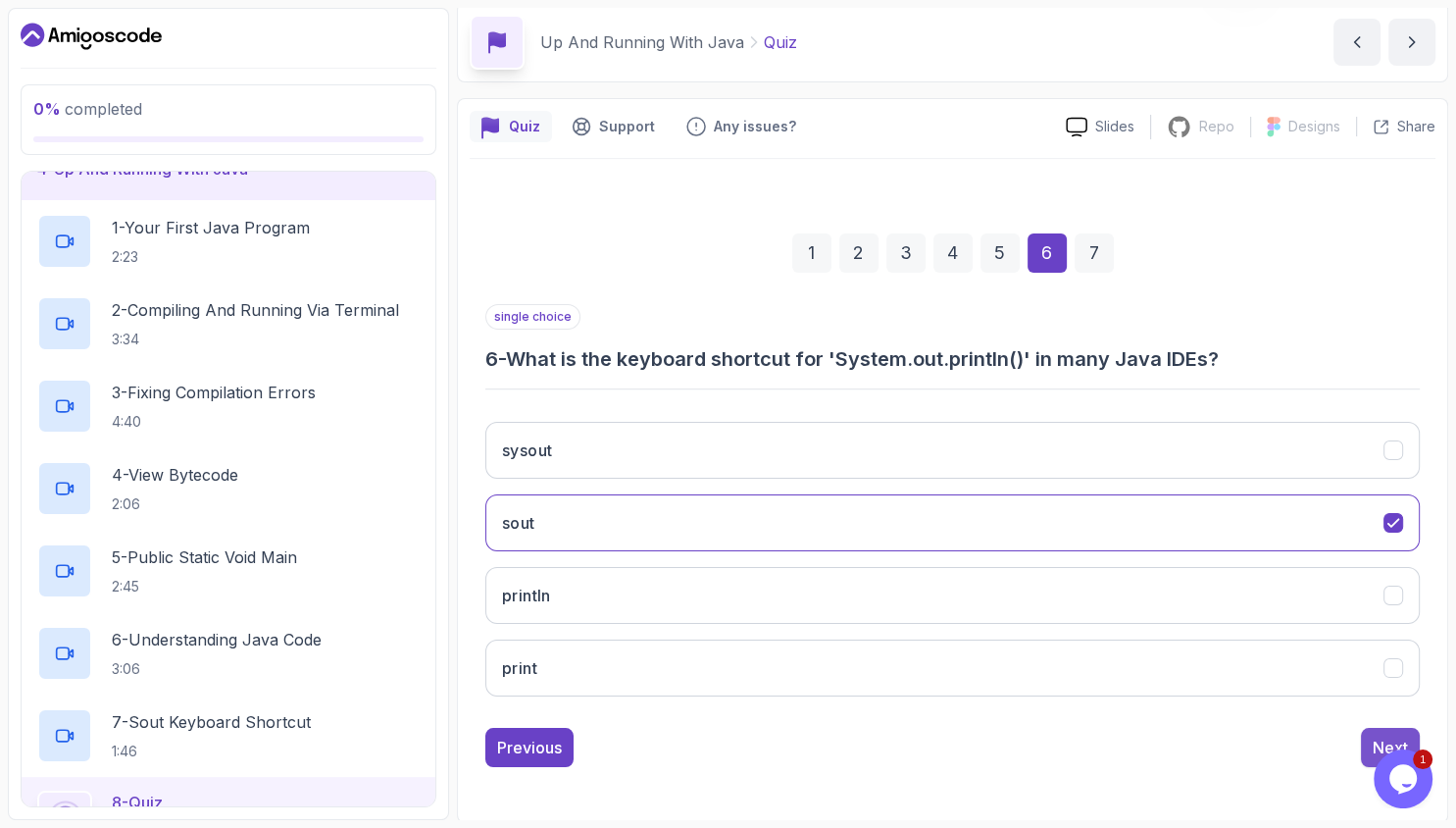 click on "Next" at bounding box center [1390, 748] 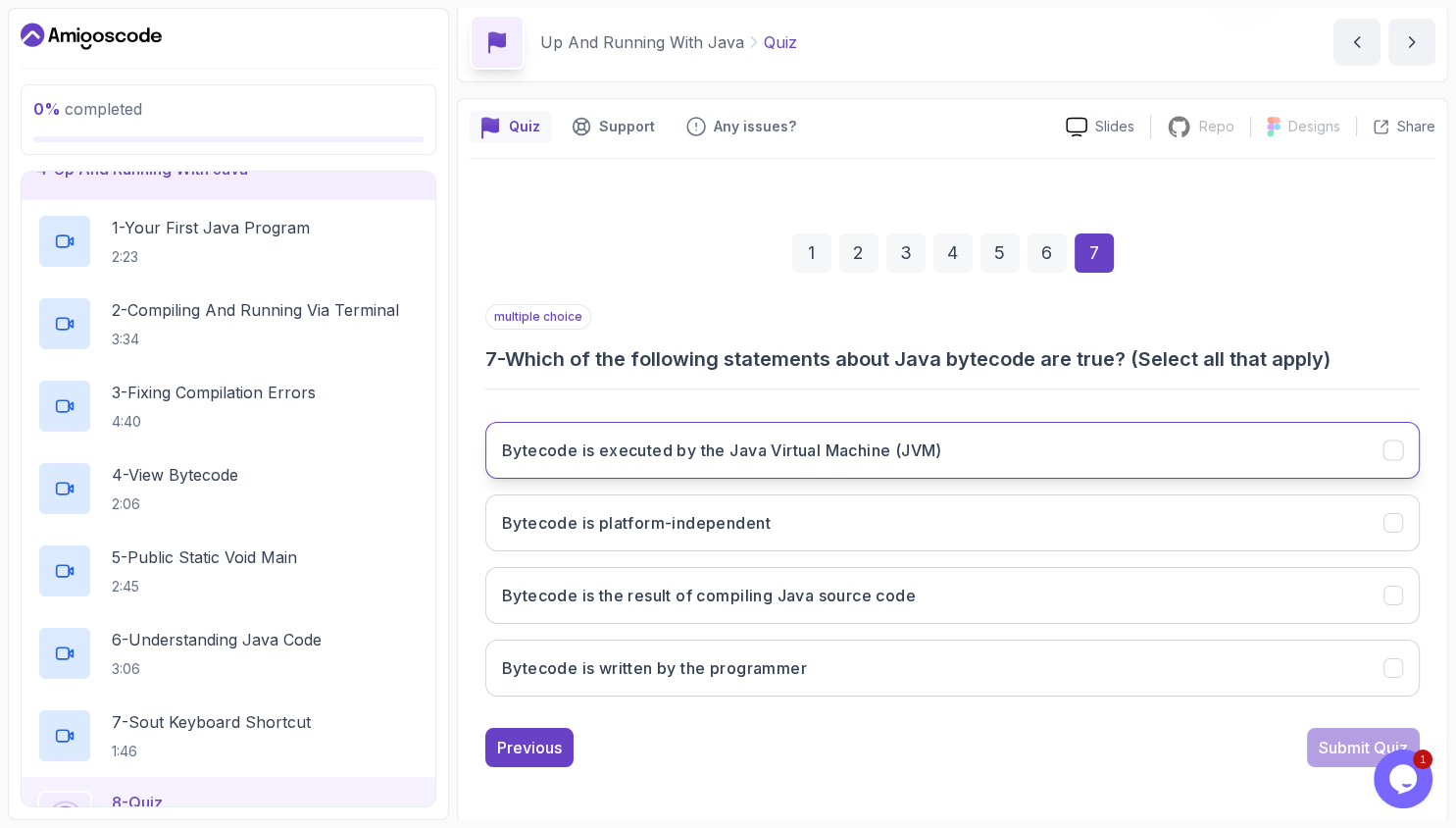 click on "Bytecode is executed by the Java Virtual Machine (JVM)" at bounding box center (952, 450) 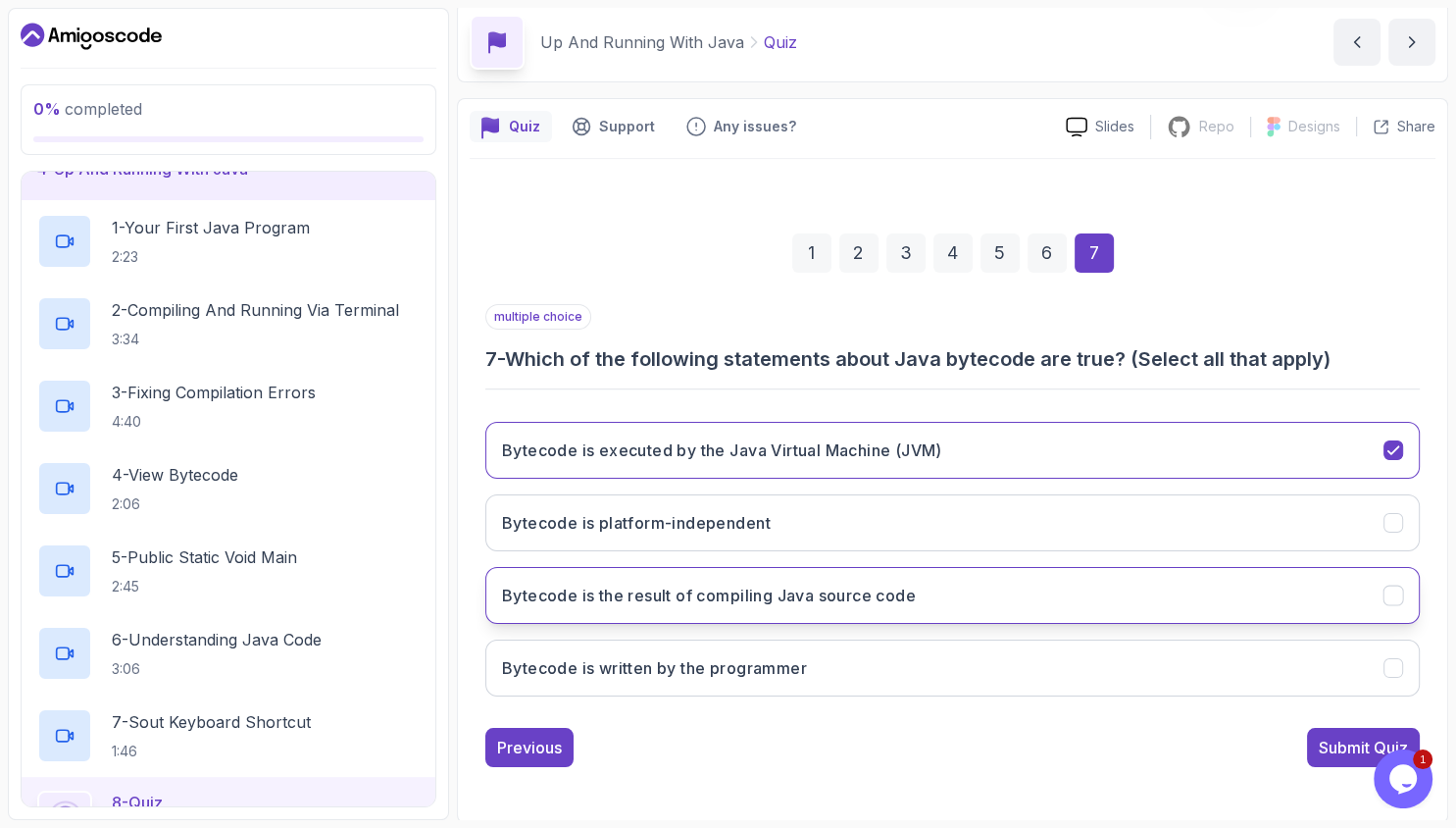 click on "Bytecode is the result of compiling Java source code" at bounding box center [952, 595] 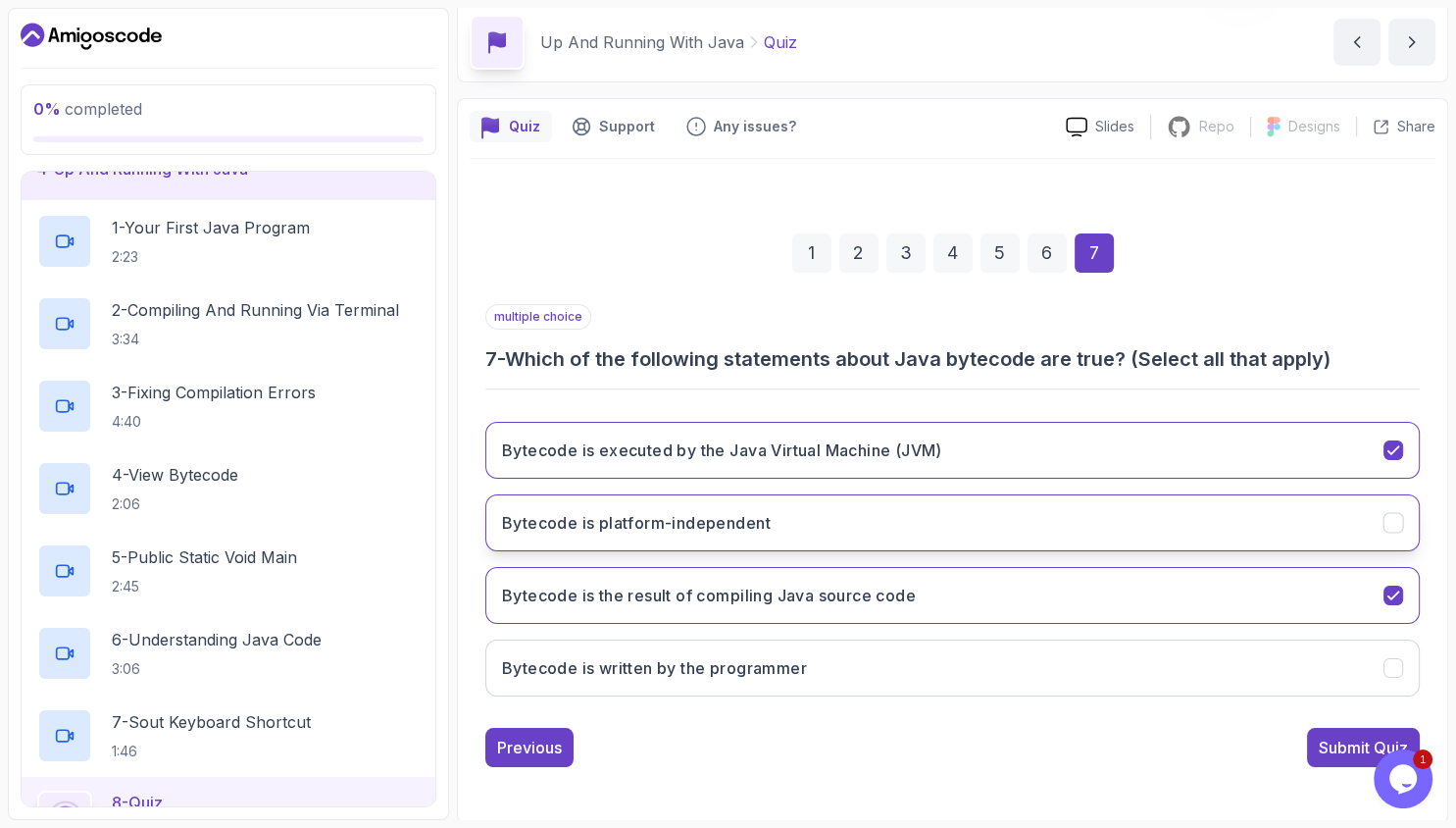 click on "Bytecode is platform-independent" at bounding box center [952, 523] 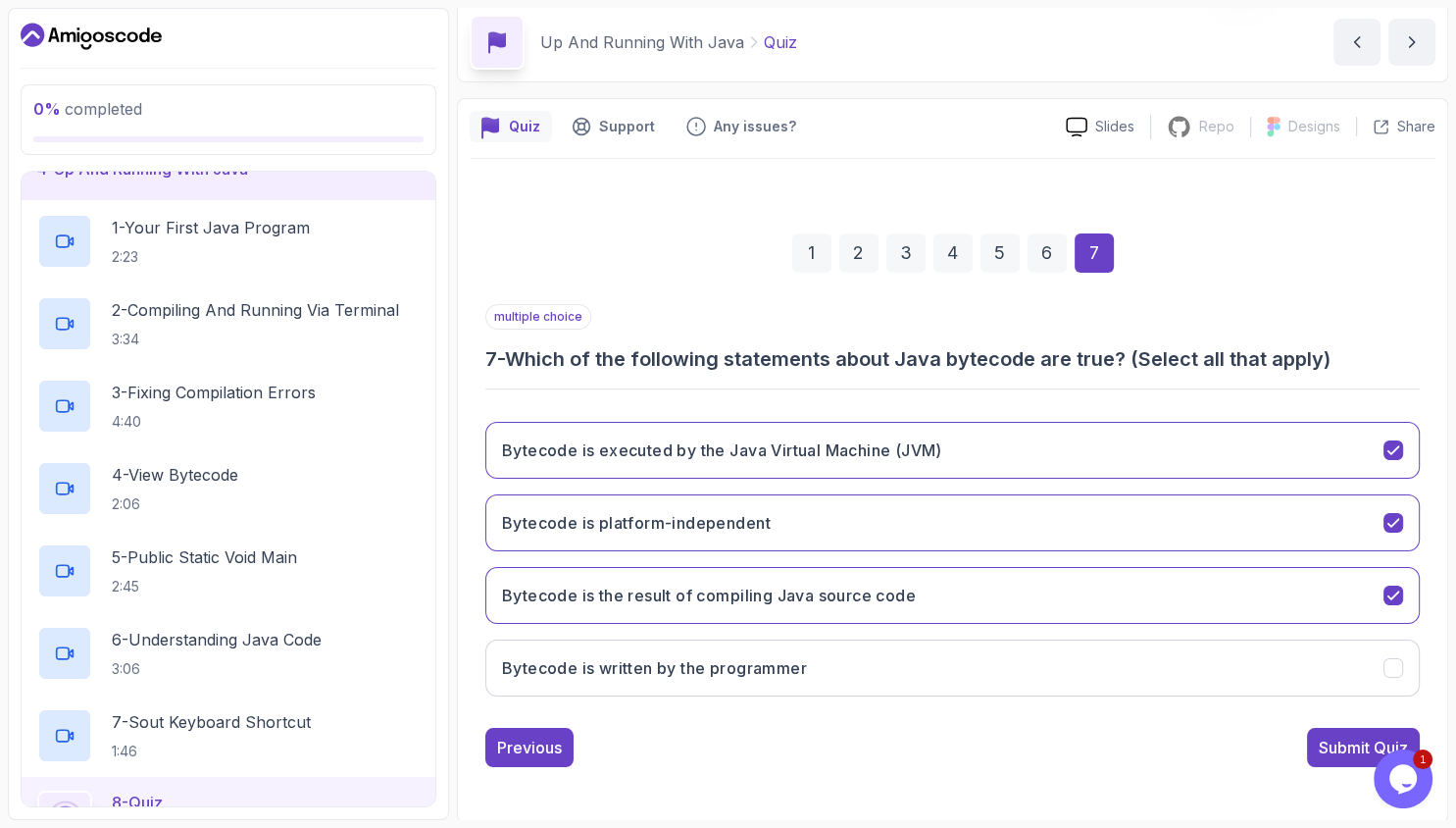 click on "Previous Submit Quiz" at bounding box center (952, 748) 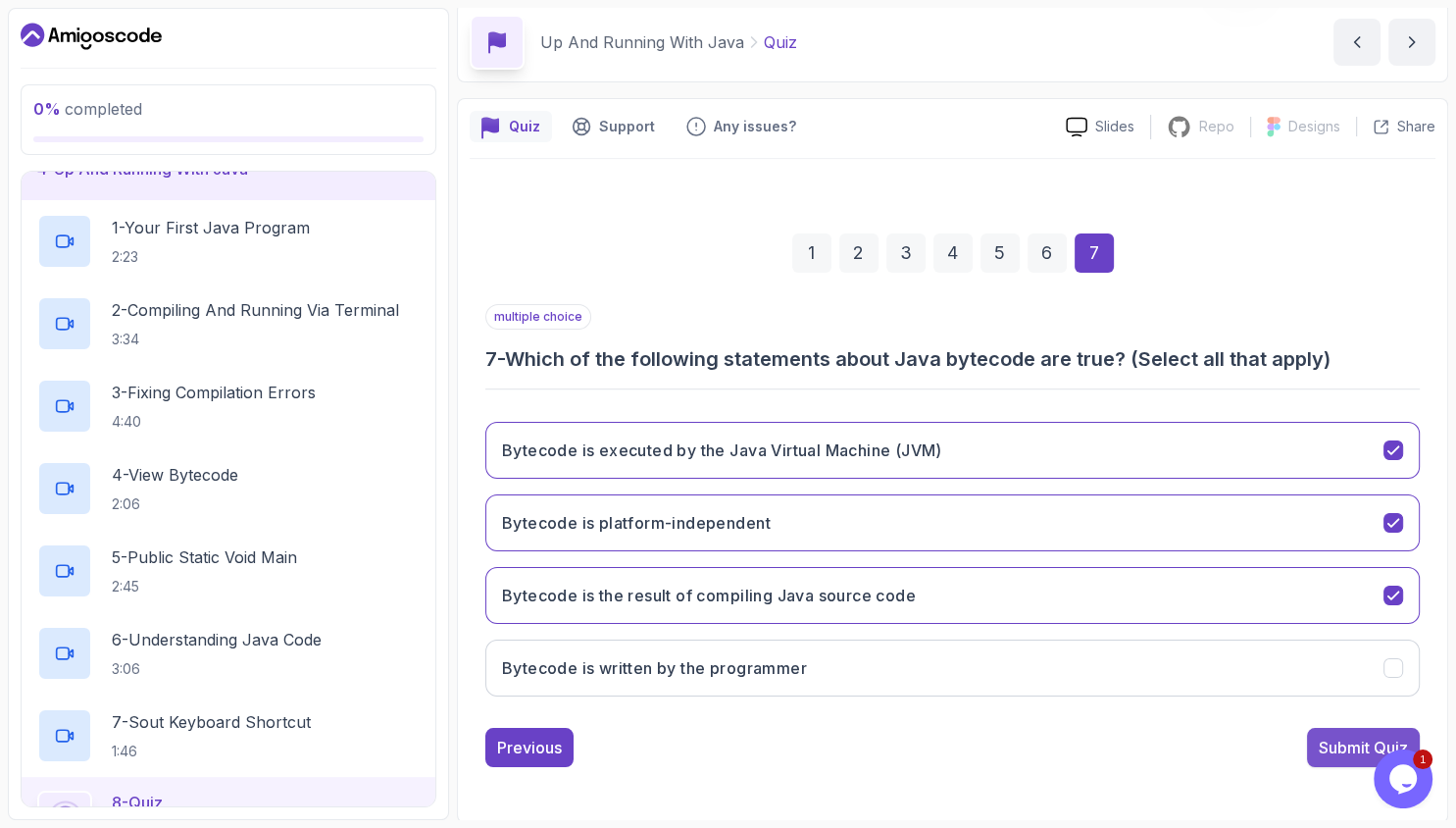 click on "Submit Quiz" at bounding box center [1363, 748] 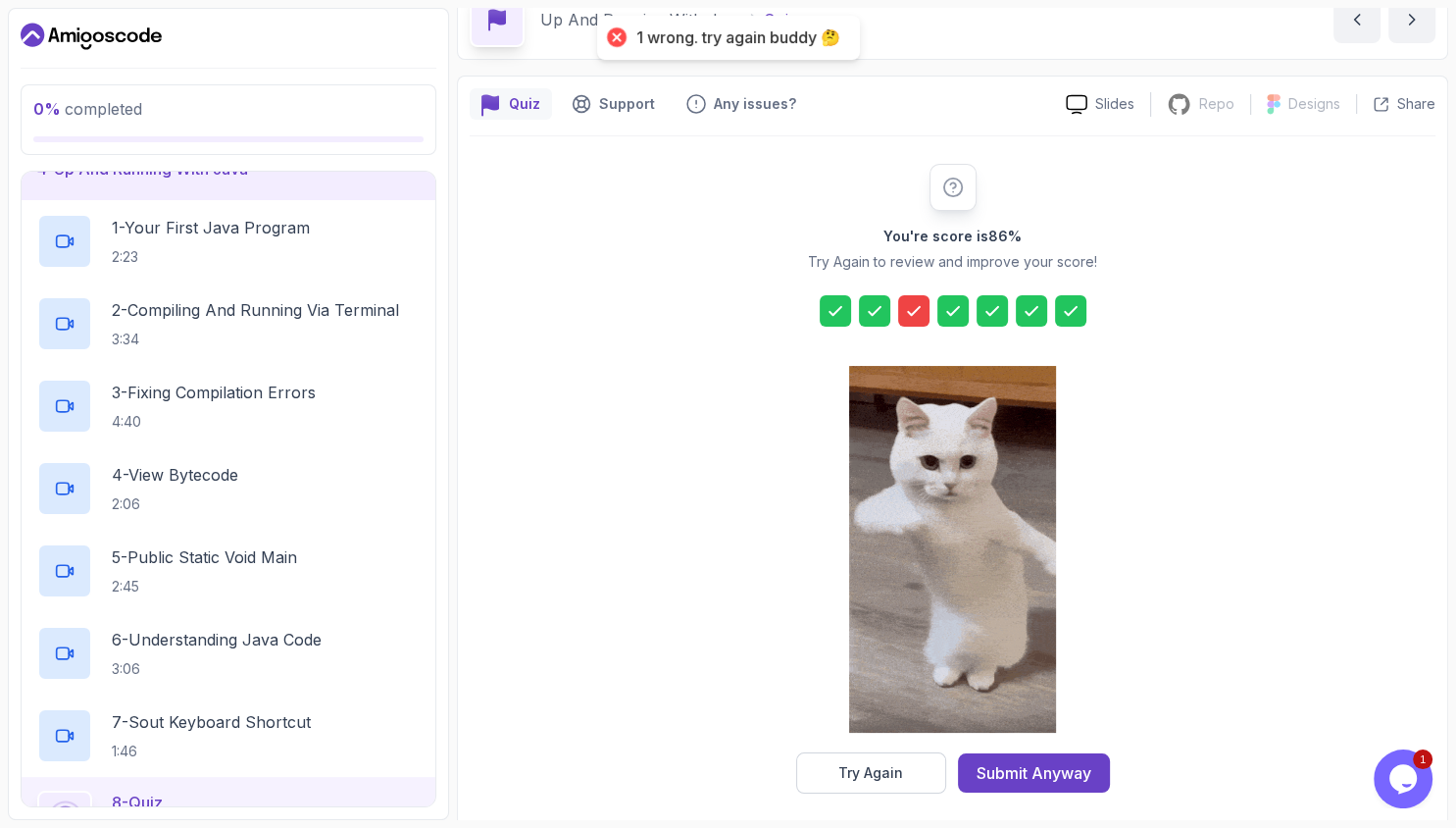 scroll, scrollTop: 111, scrollLeft: 0, axis: vertical 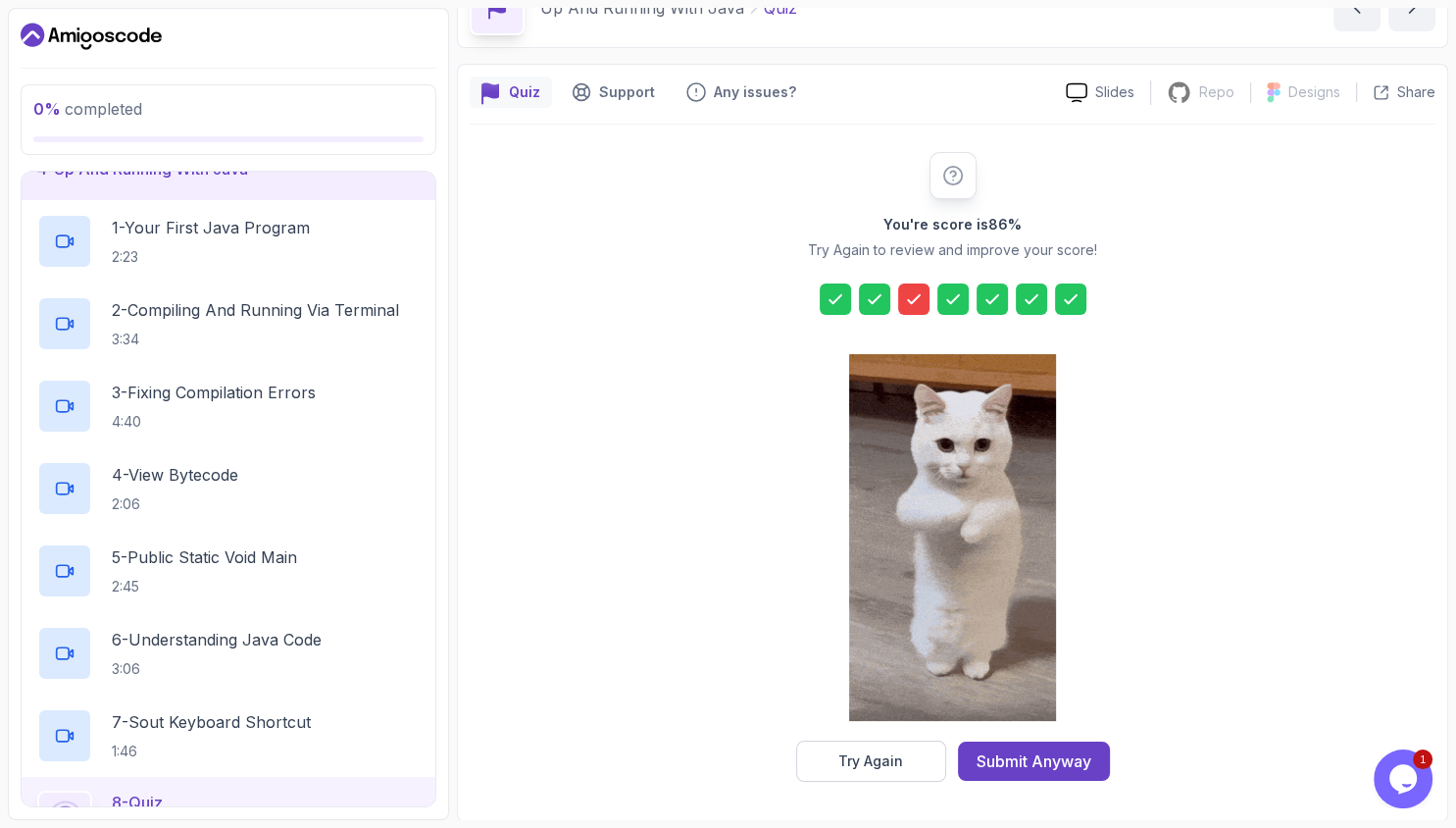 click 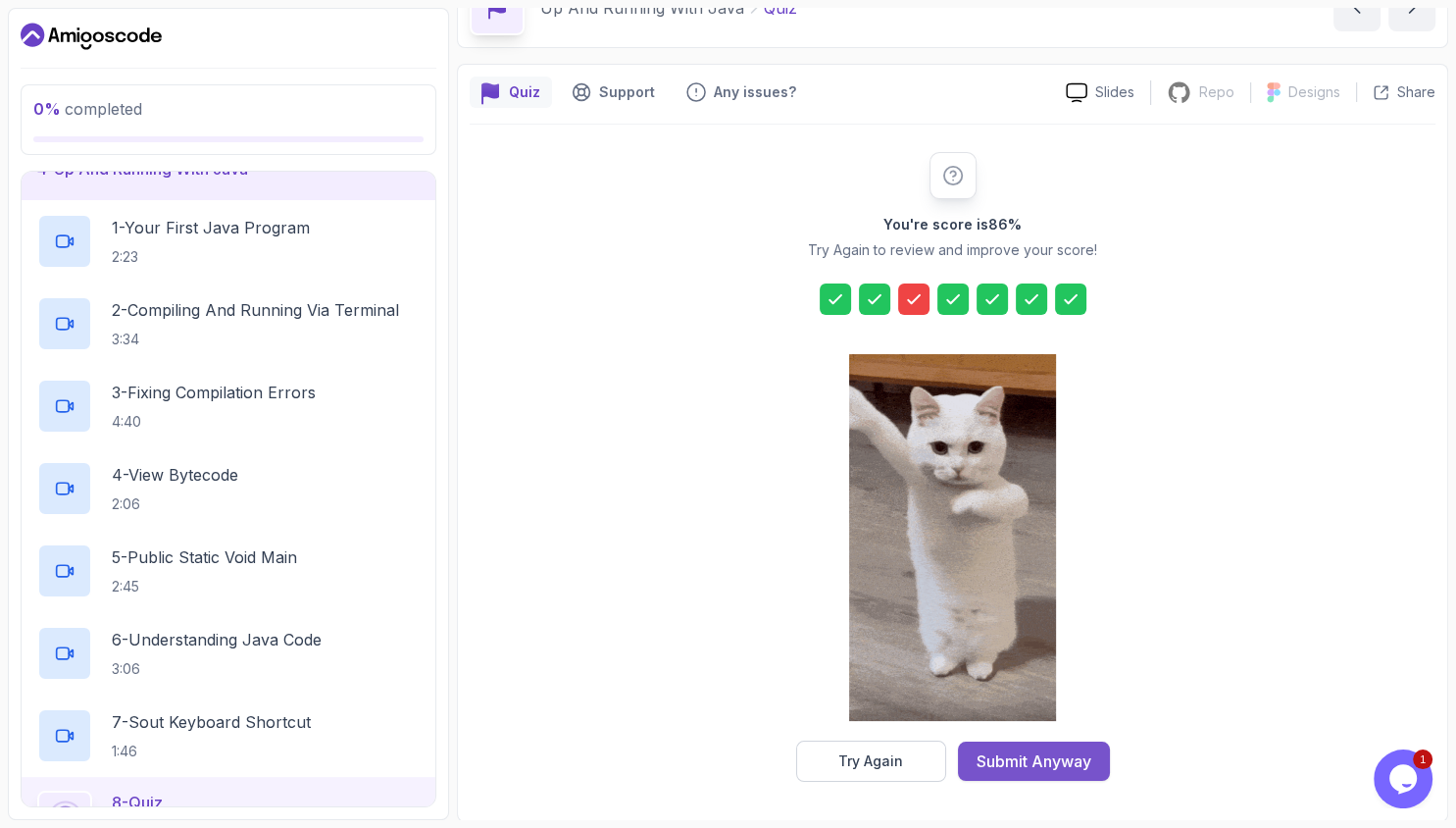 click on "Submit Anyway" at bounding box center (1033, 761) 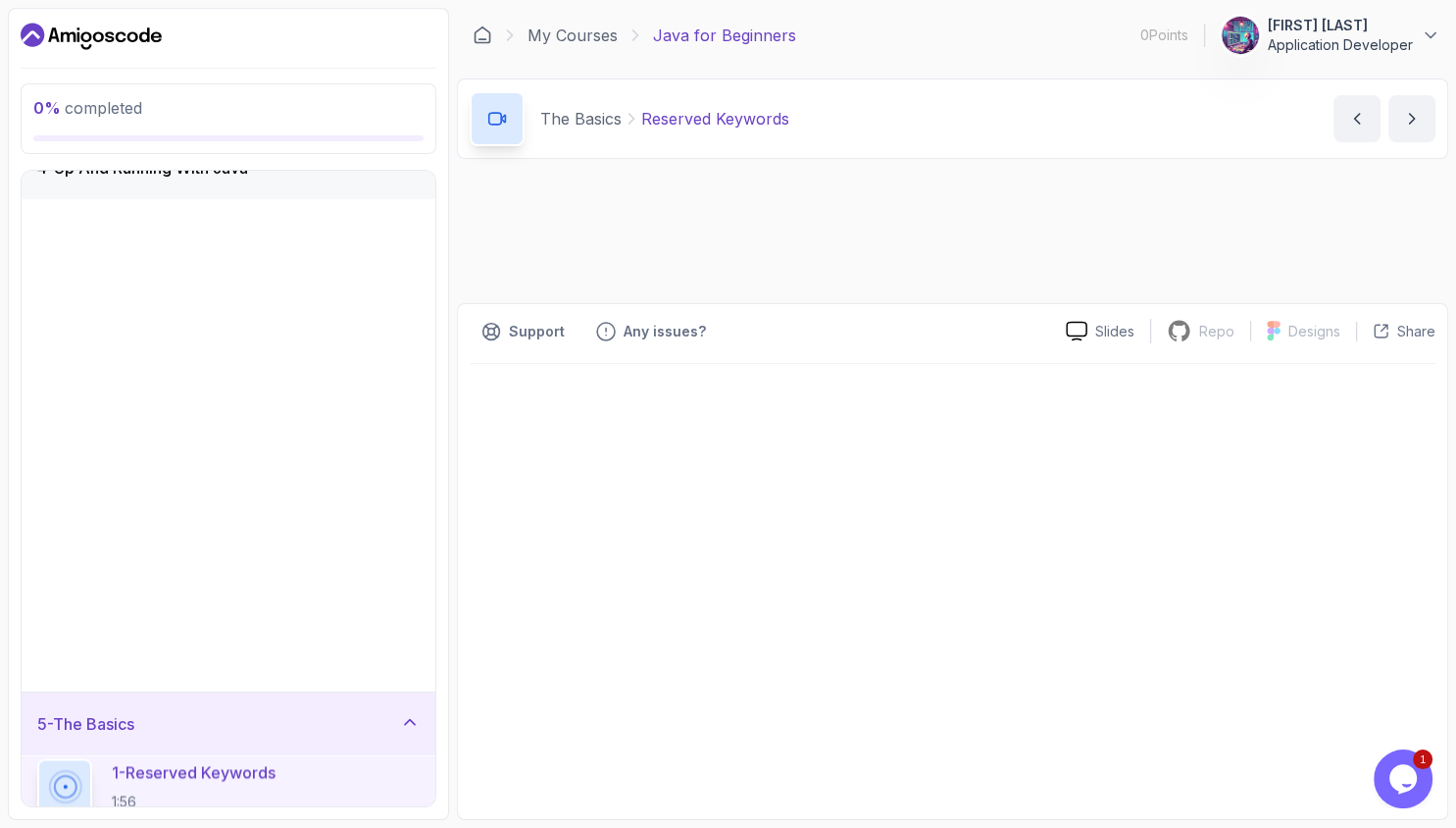scroll, scrollTop: 0, scrollLeft: 0, axis: both 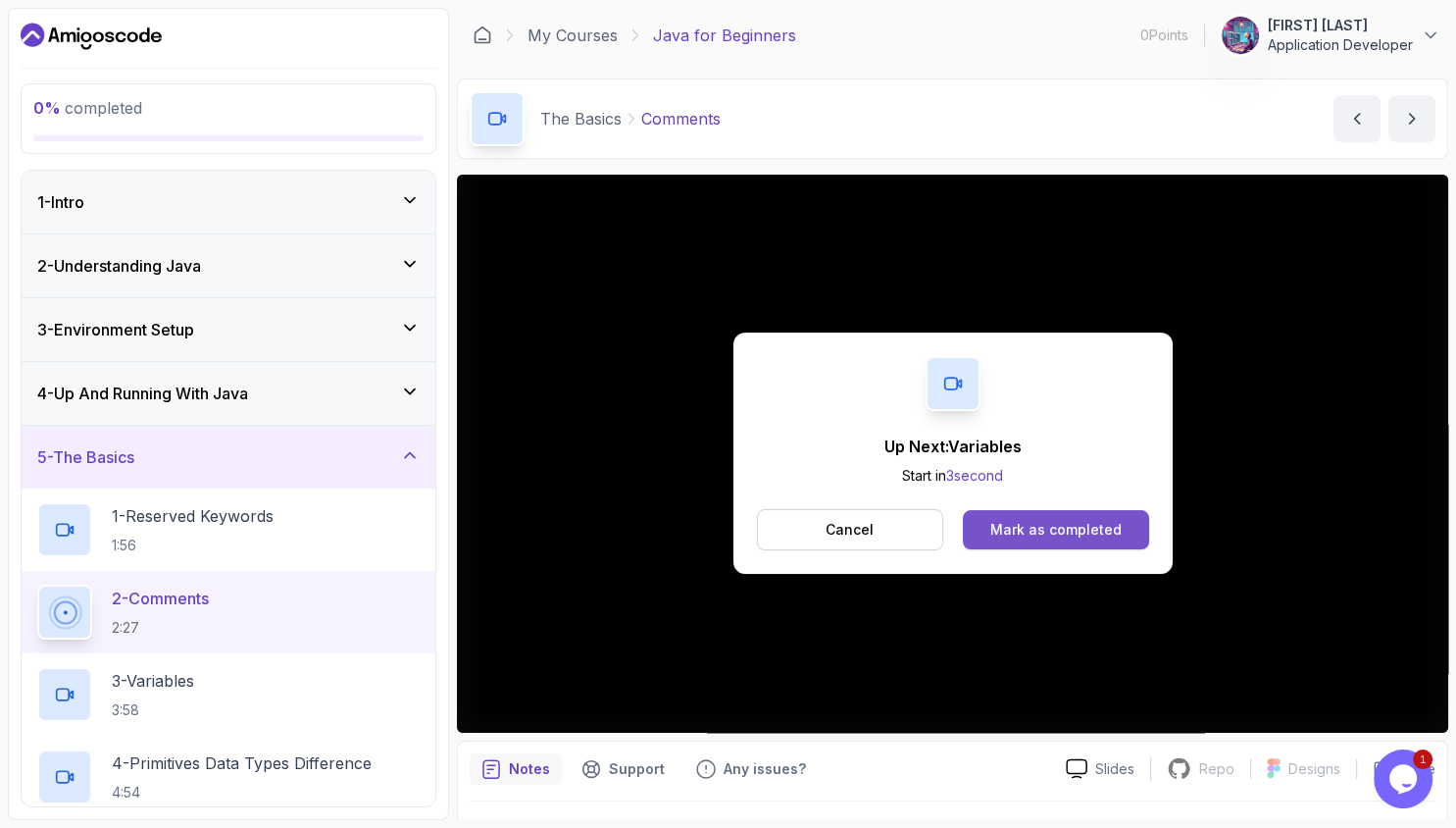 click on "Mark as completed" at bounding box center [1055, 530] 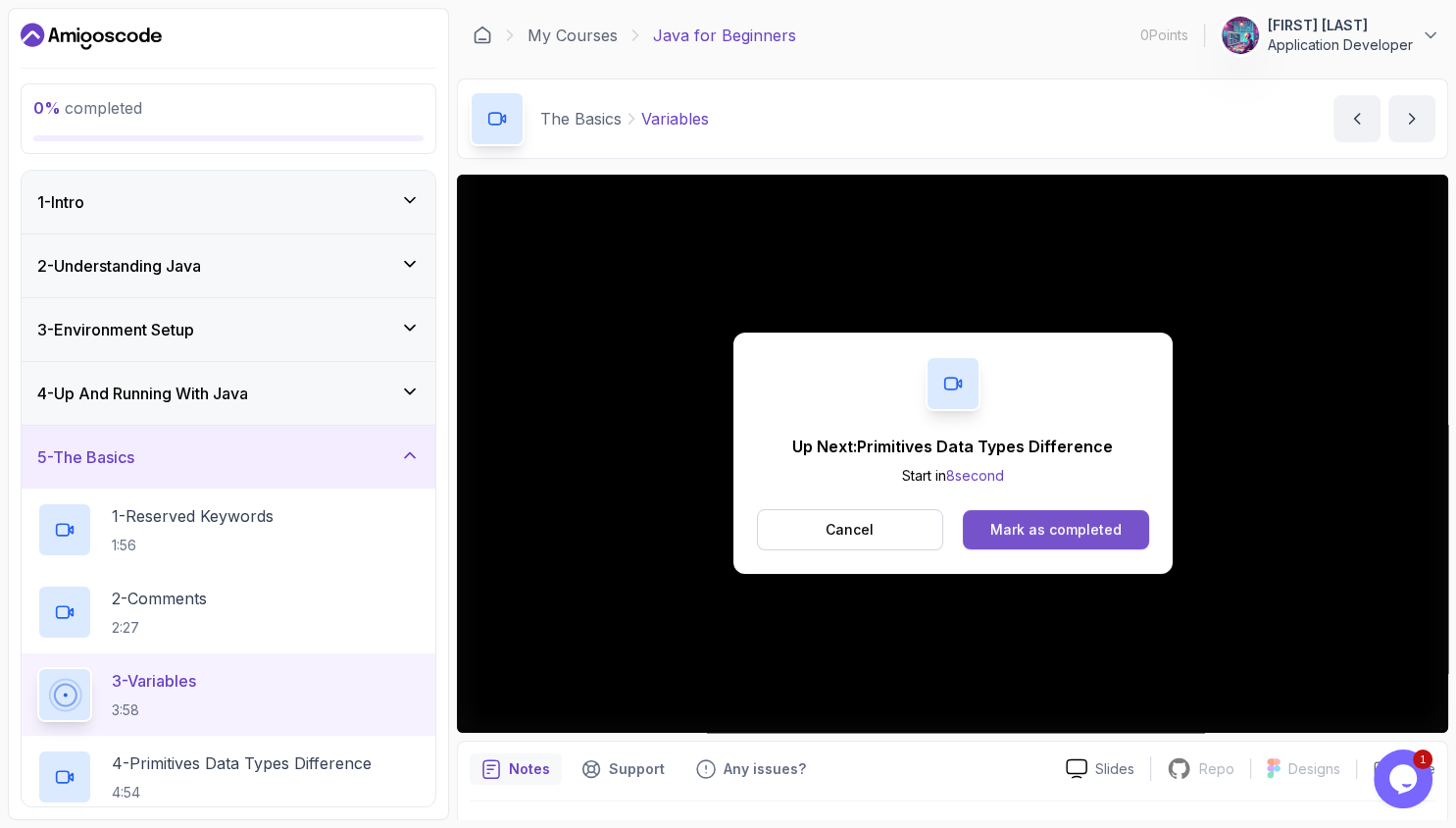 click on "Mark as completed" at bounding box center [1056, 530] 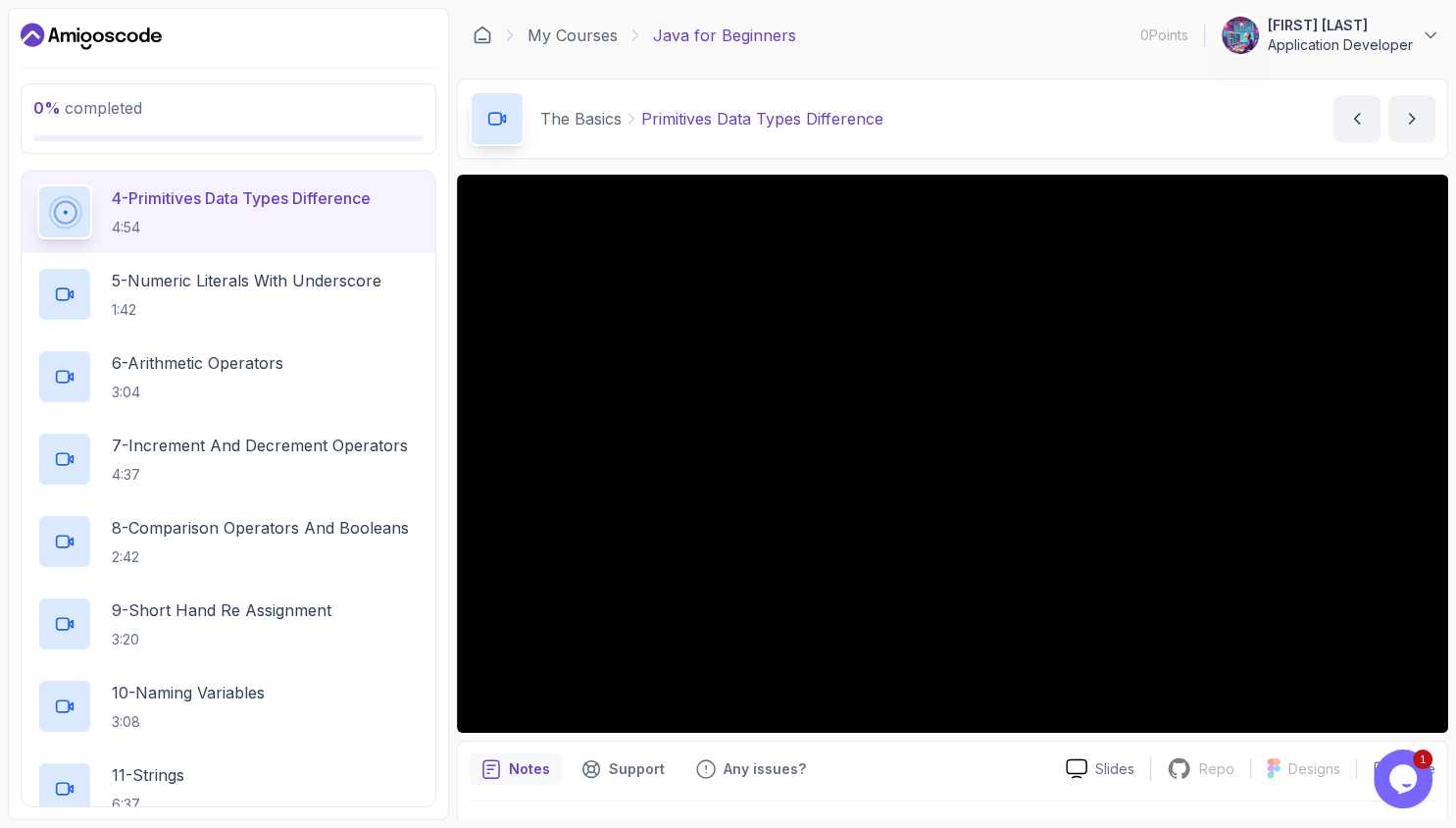 scroll, scrollTop: 451, scrollLeft: 0, axis: vertical 